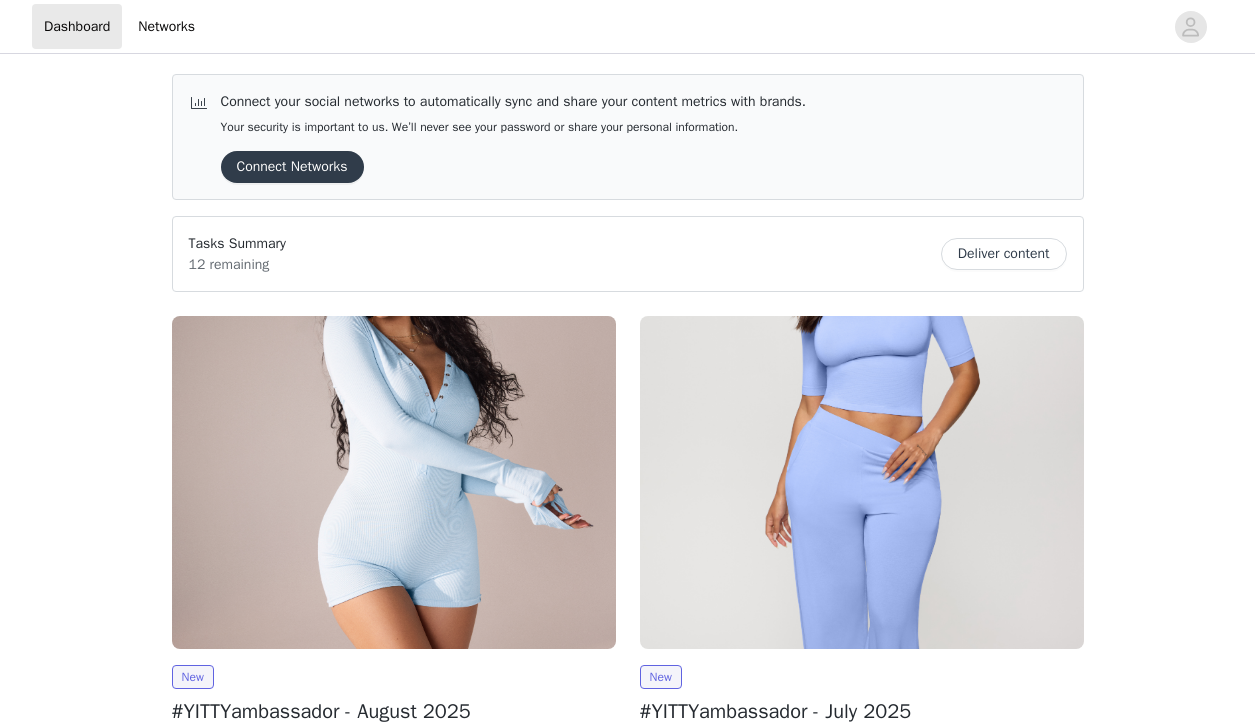 scroll, scrollTop: 0, scrollLeft: 0, axis: both 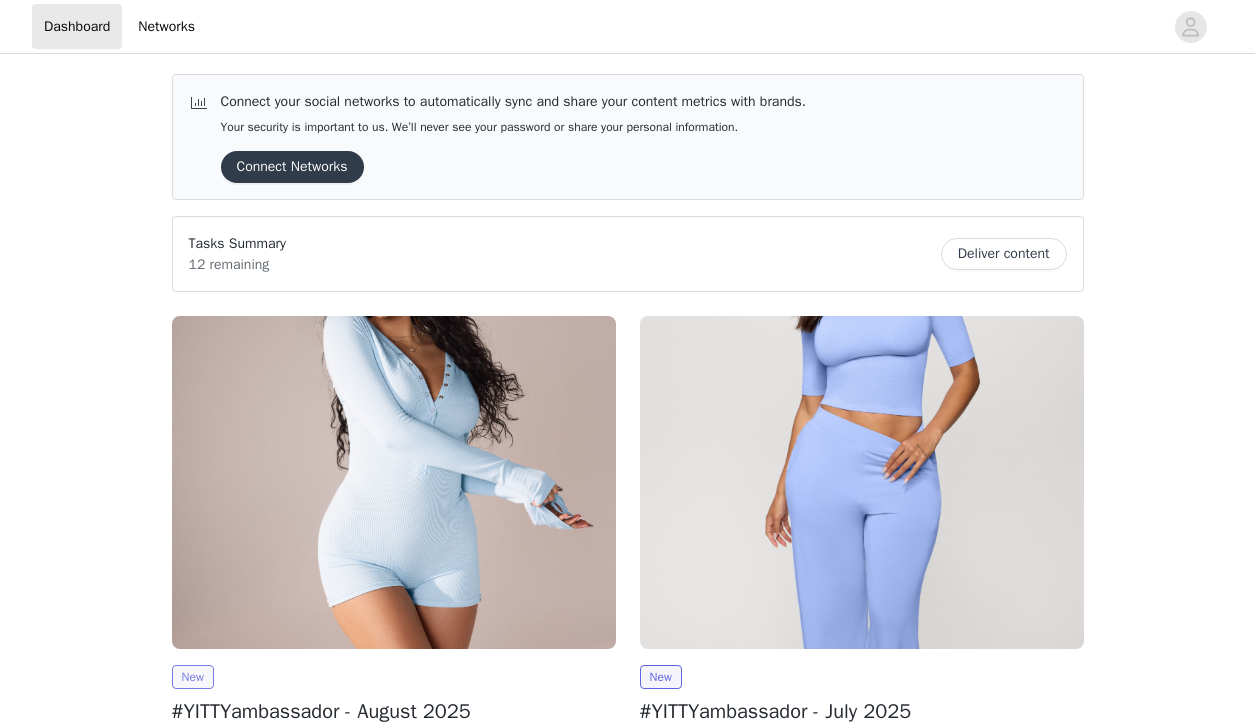 click on "New" at bounding box center (193, 677) 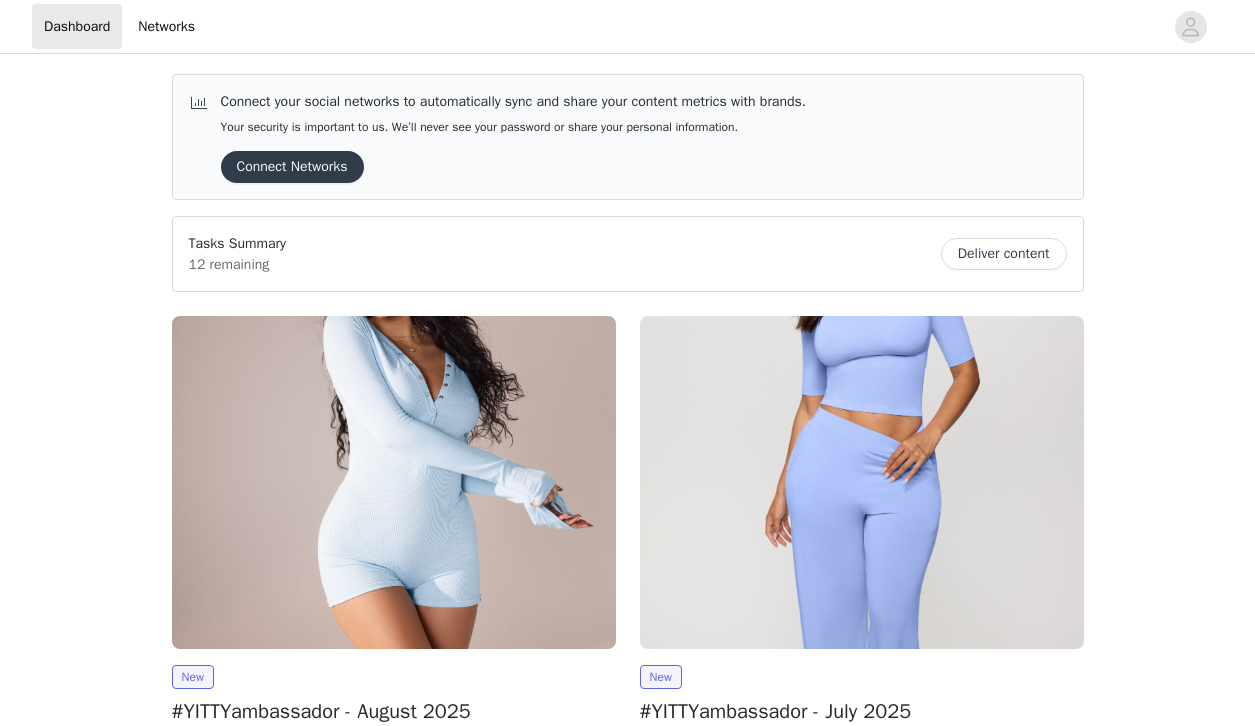 click at bounding box center [394, 482] 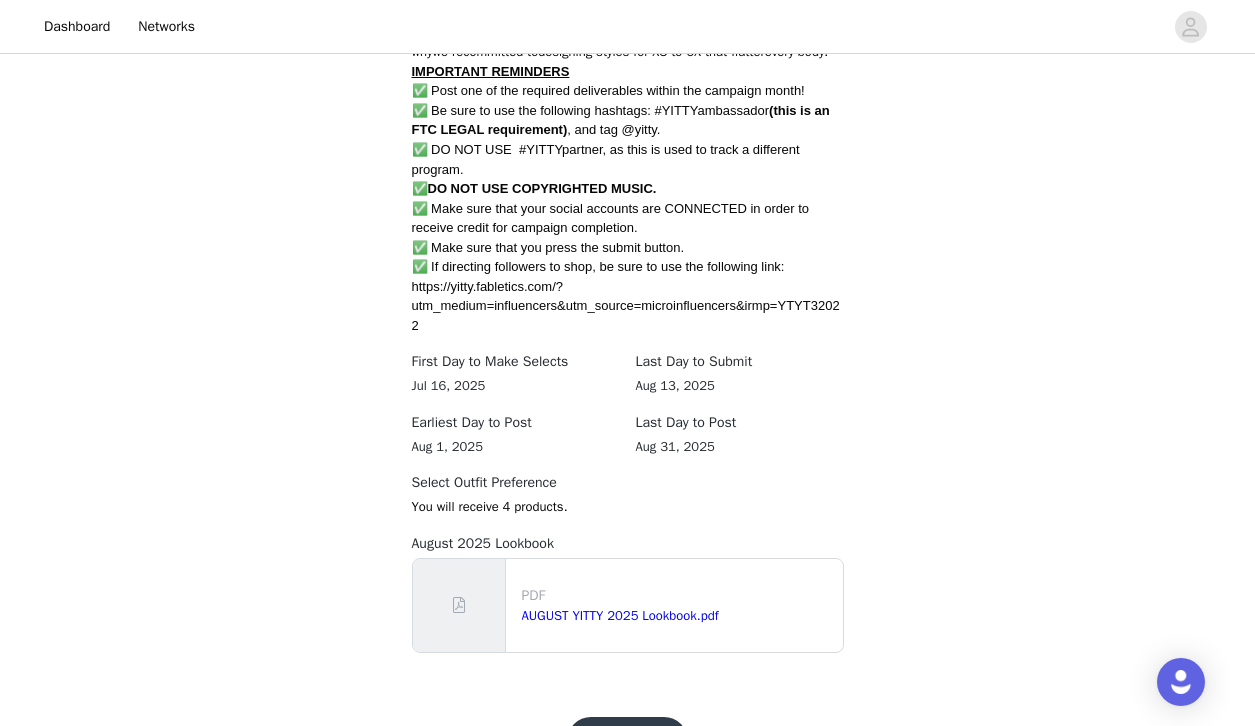 scroll, scrollTop: 1310, scrollLeft: 0, axis: vertical 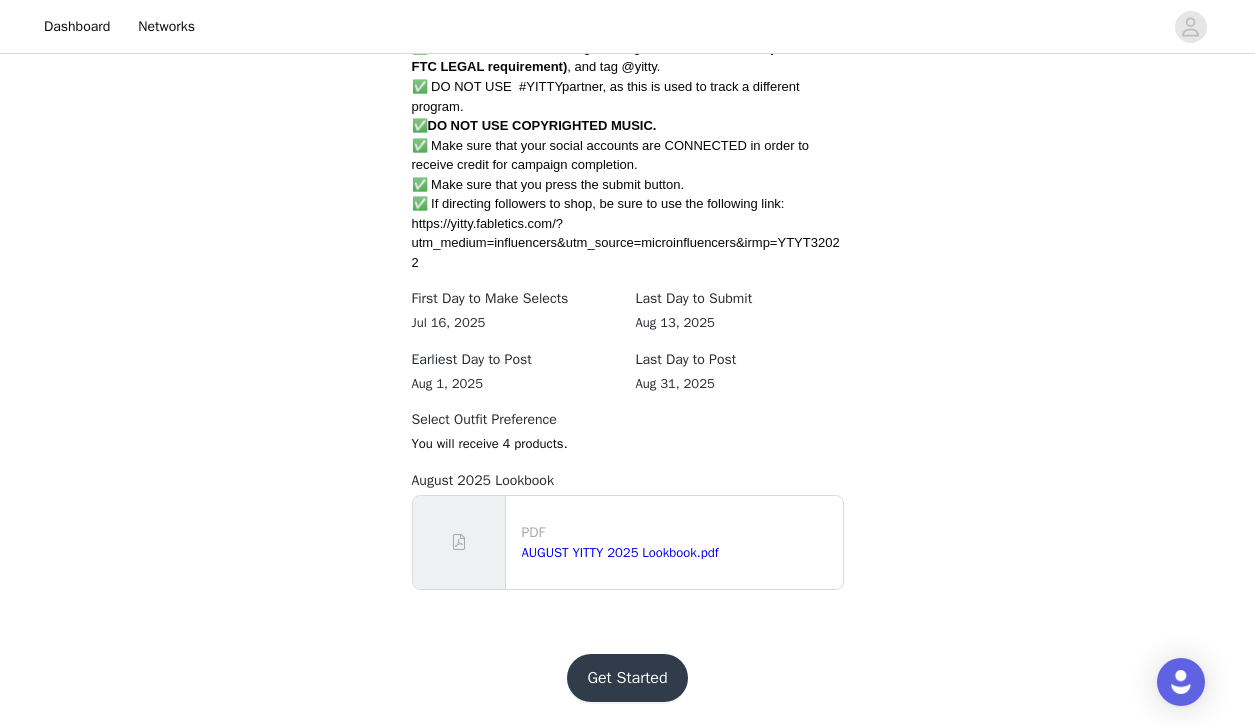 click on "Get Started" at bounding box center (627, 678) 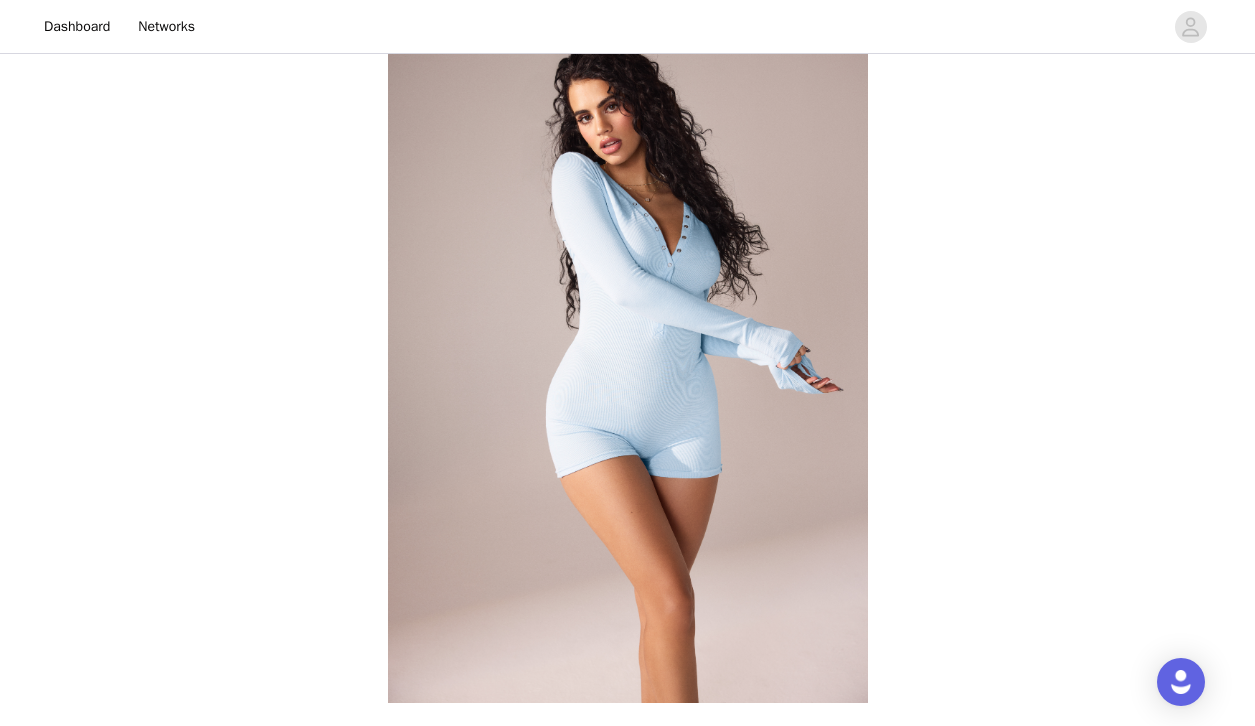 scroll, scrollTop: 1310, scrollLeft: 0, axis: vertical 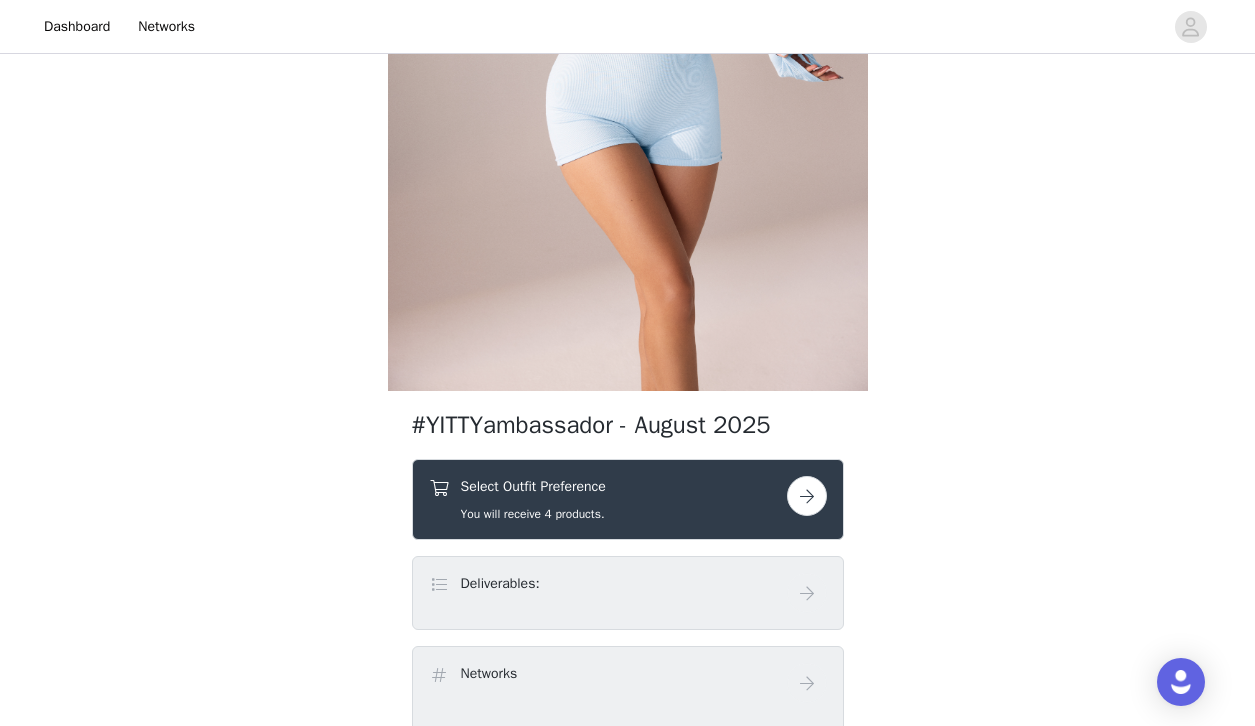 click at bounding box center [807, 496] 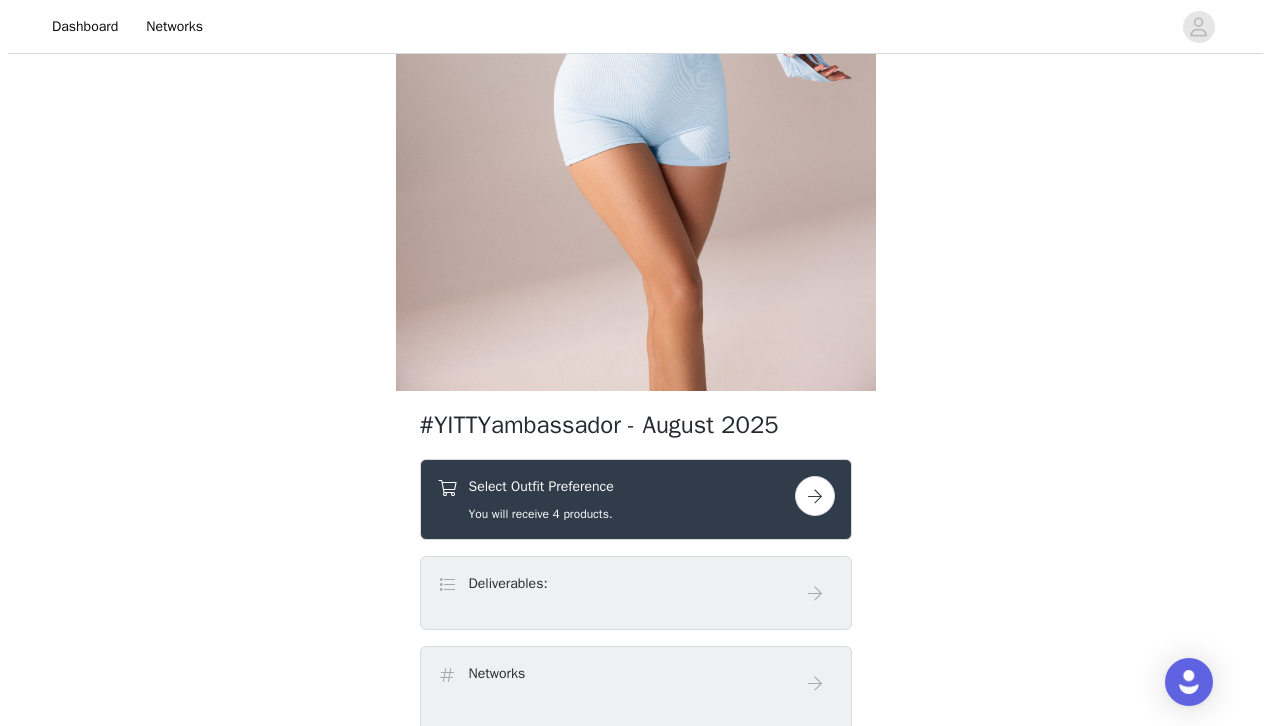 scroll, scrollTop: 0, scrollLeft: 0, axis: both 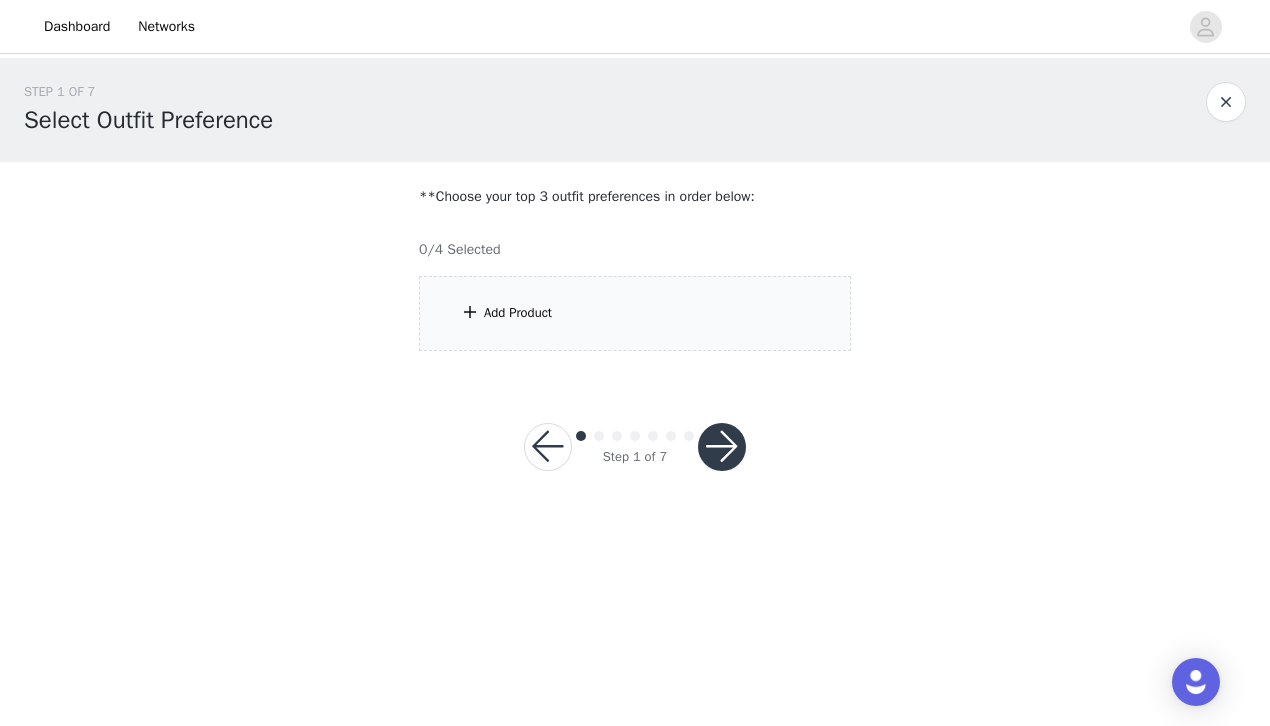 click on "Add Product" at bounding box center [518, 313] 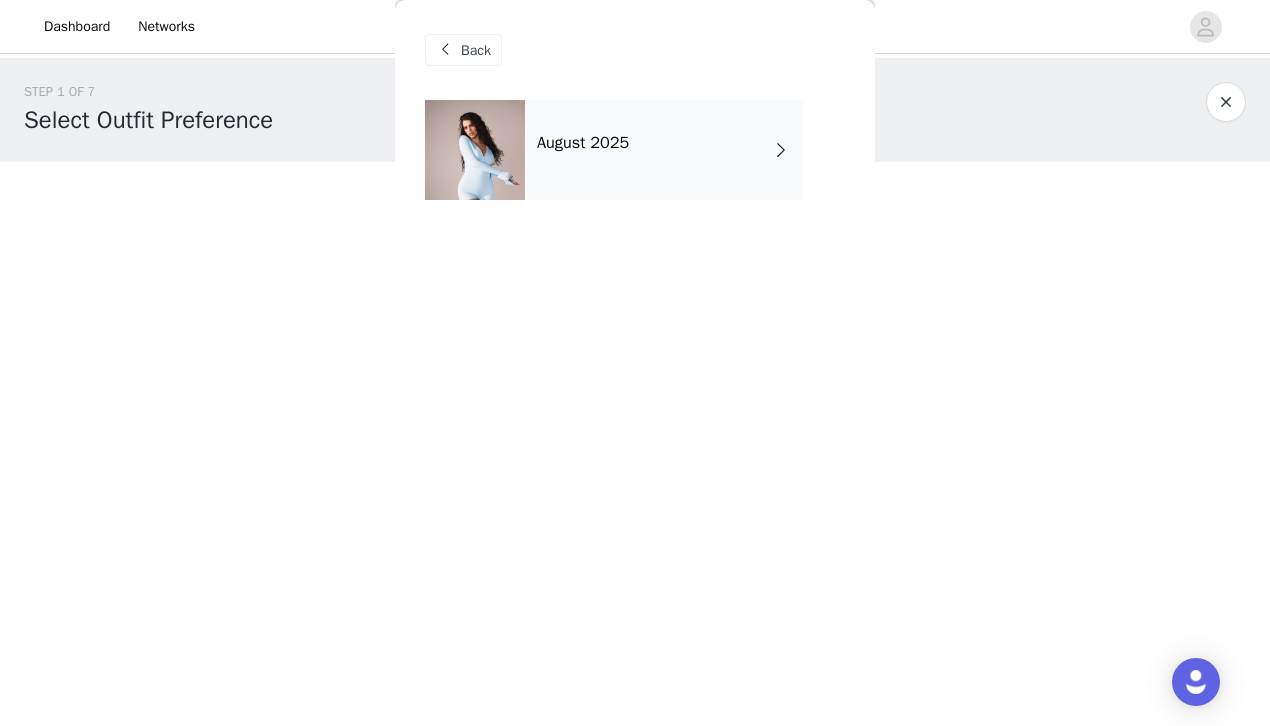 click on "August 2025" at bounding box center [664, 150] 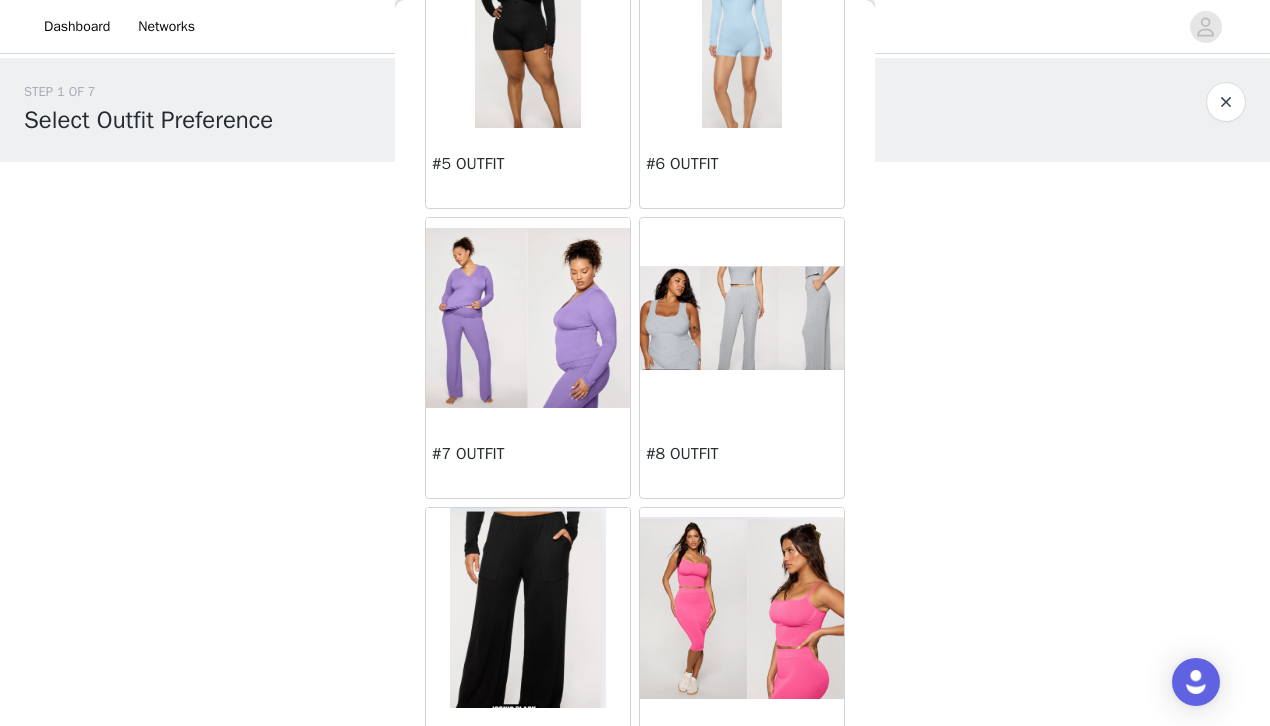 scroll, scrollTop: 782, scrollLeft: 0, axis: vertical 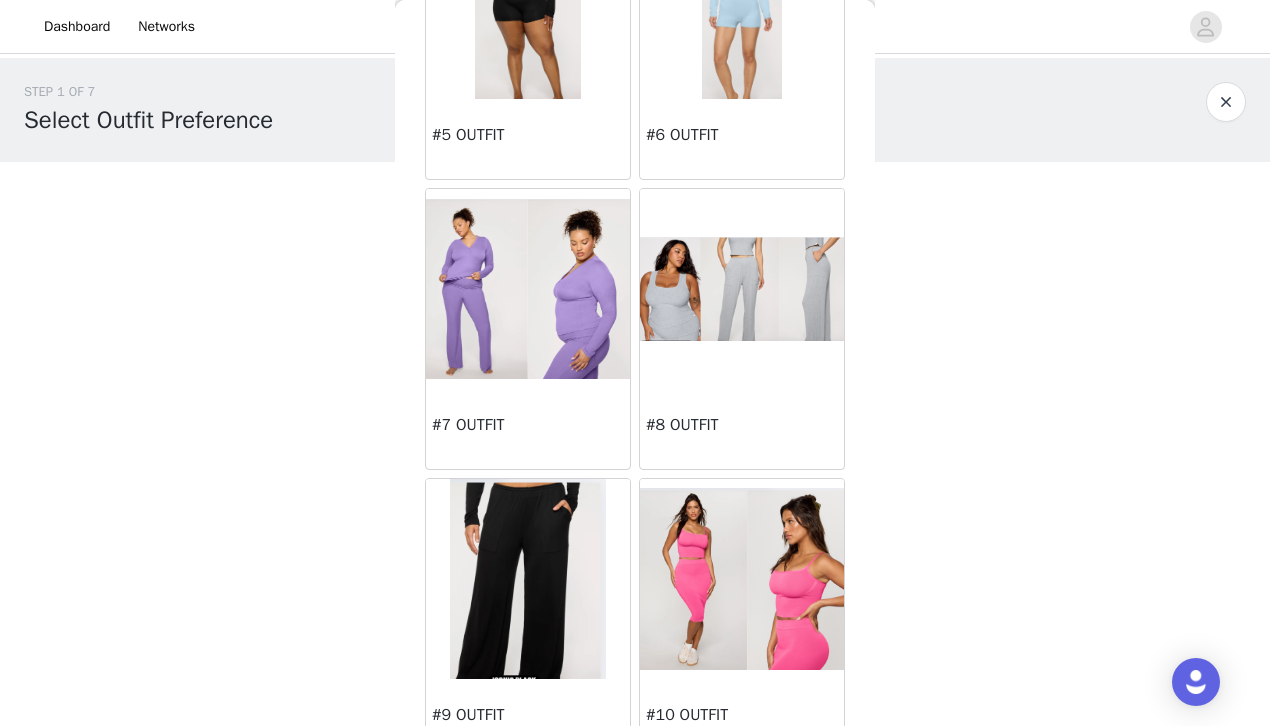 click at bounding box center (528, 289) 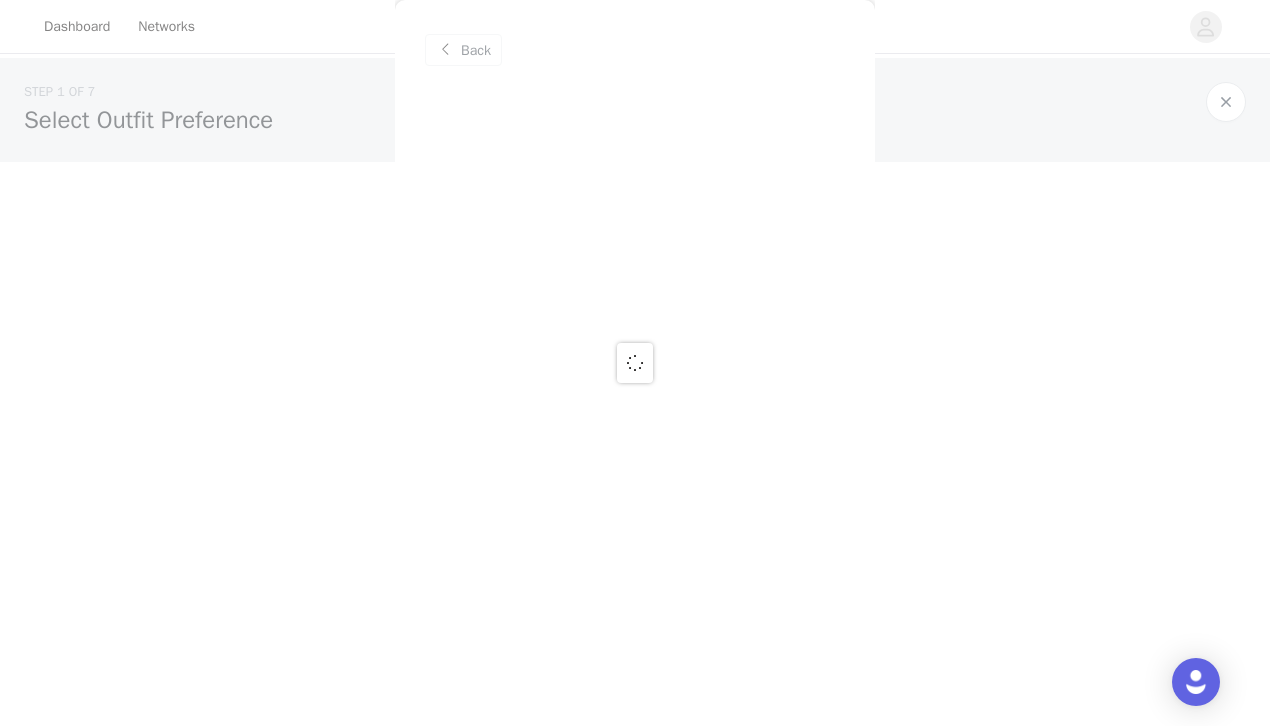 scroll, scrollTop: 0, scrollLeft: 0, axis: both 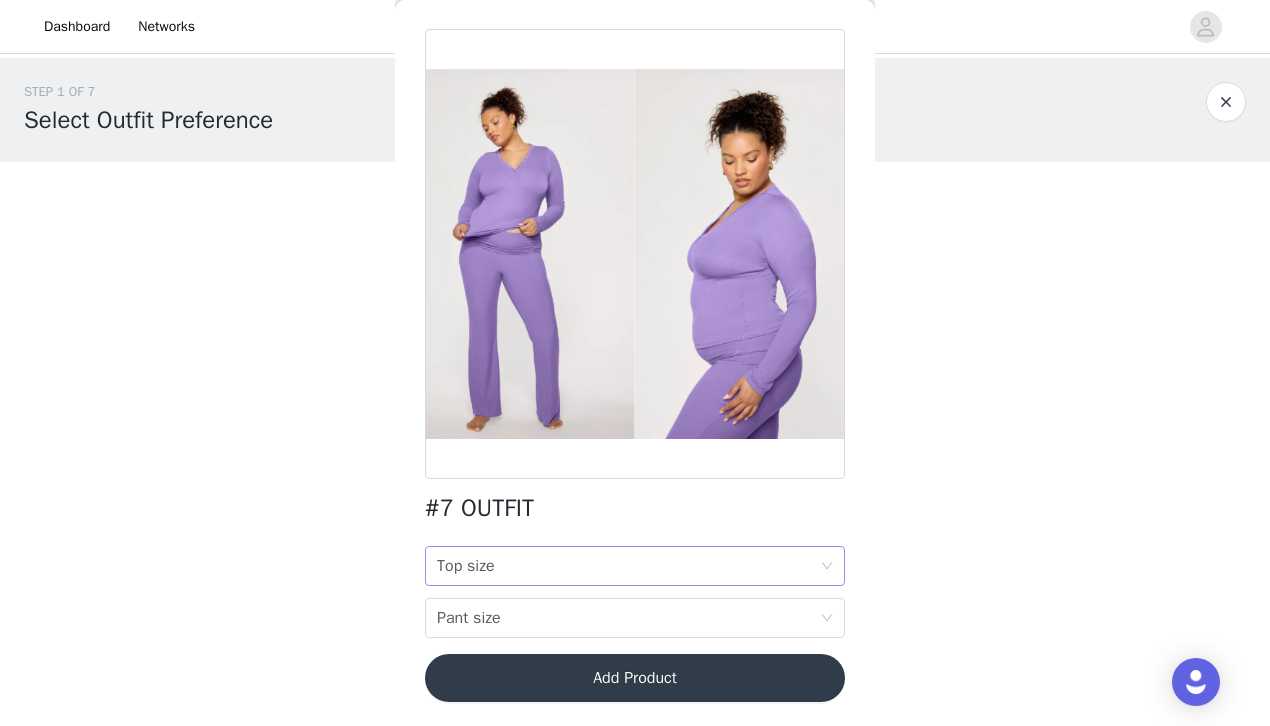 click on "Top size Top size" at bounding box center [628, 566] 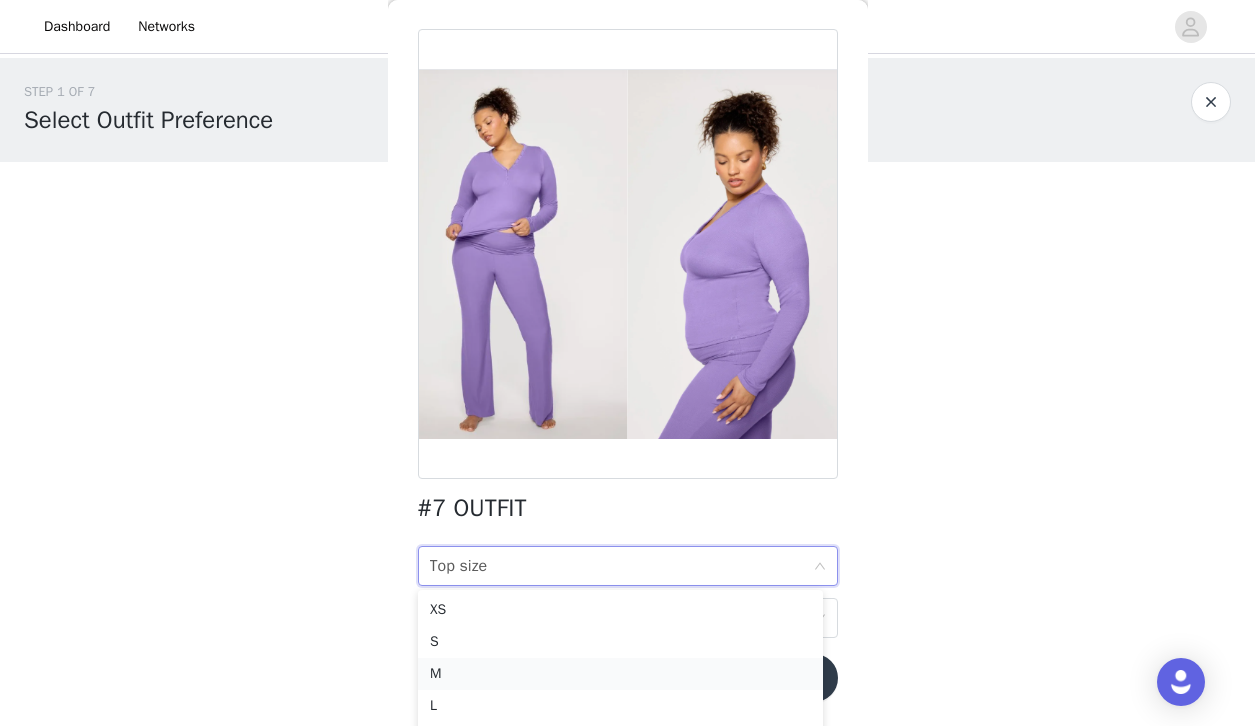click on "M" at bounding box center [620, 674] 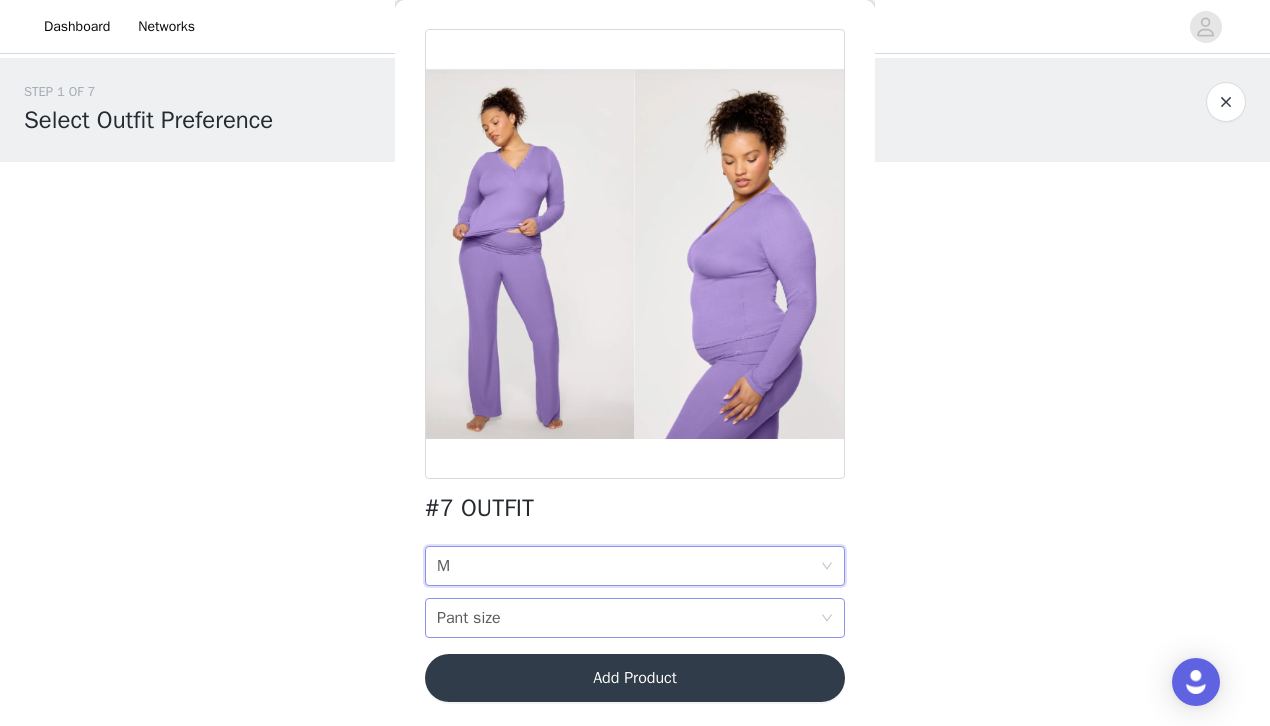 click on "Pant size Pant size" at bounding box center (628, 618) 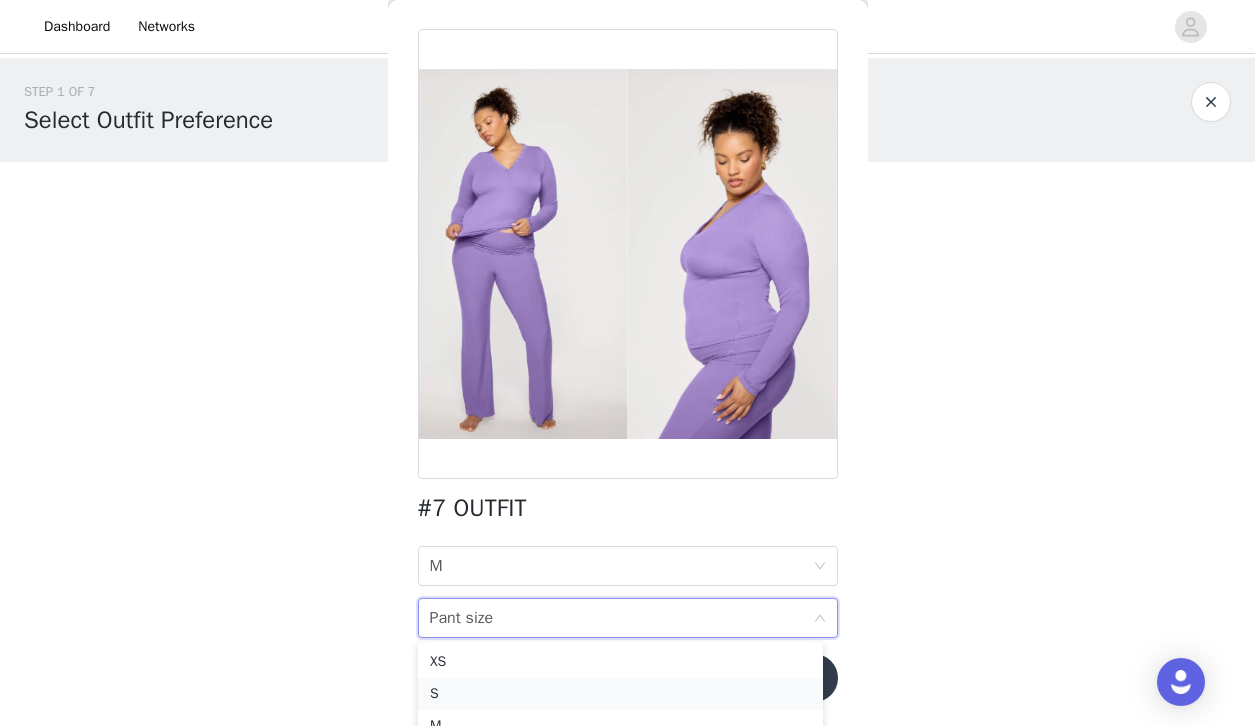 click on "S" at bounding box center (620, 694) 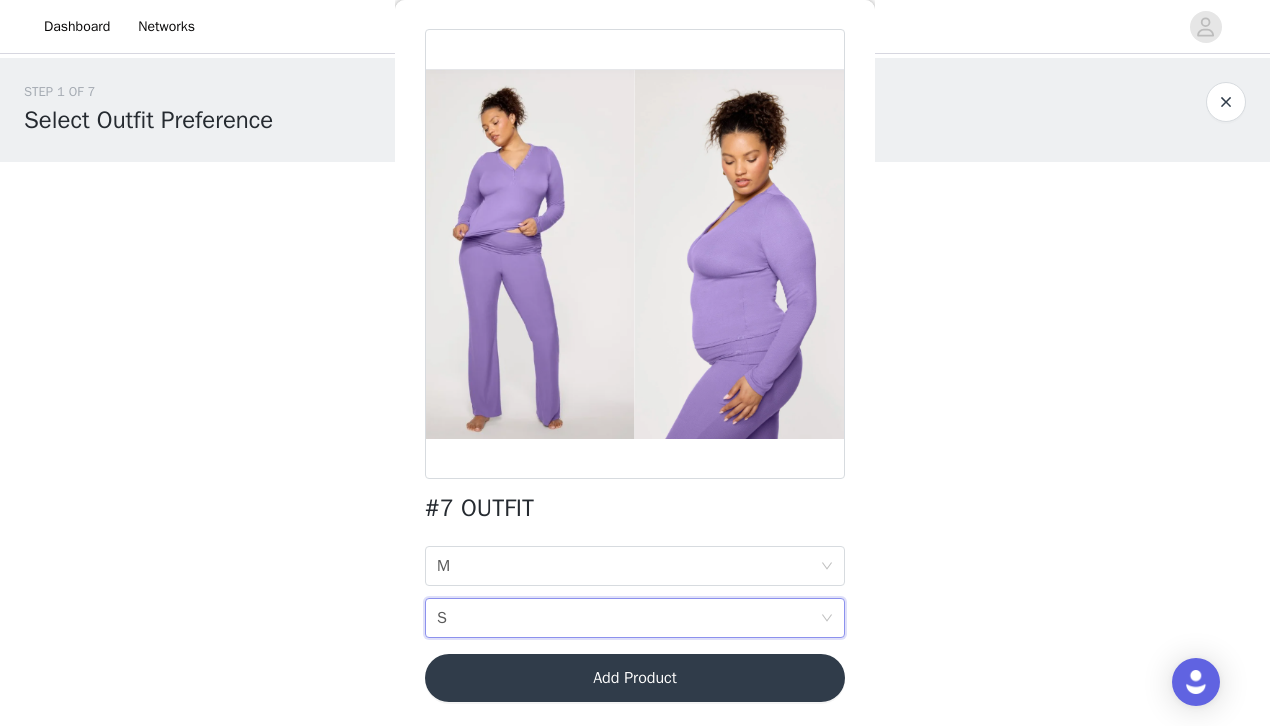 click on "Pant size S" at bounding box center [628, 618] 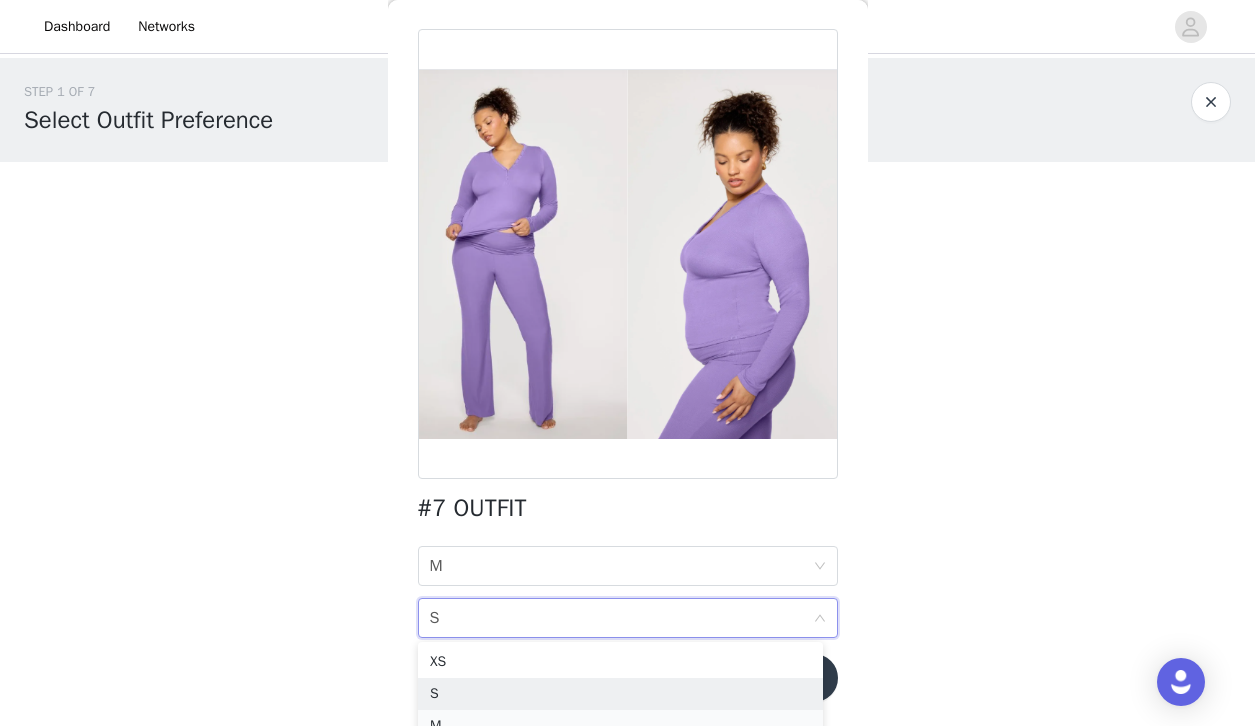 click on "M" at bounding box center [620, 726] 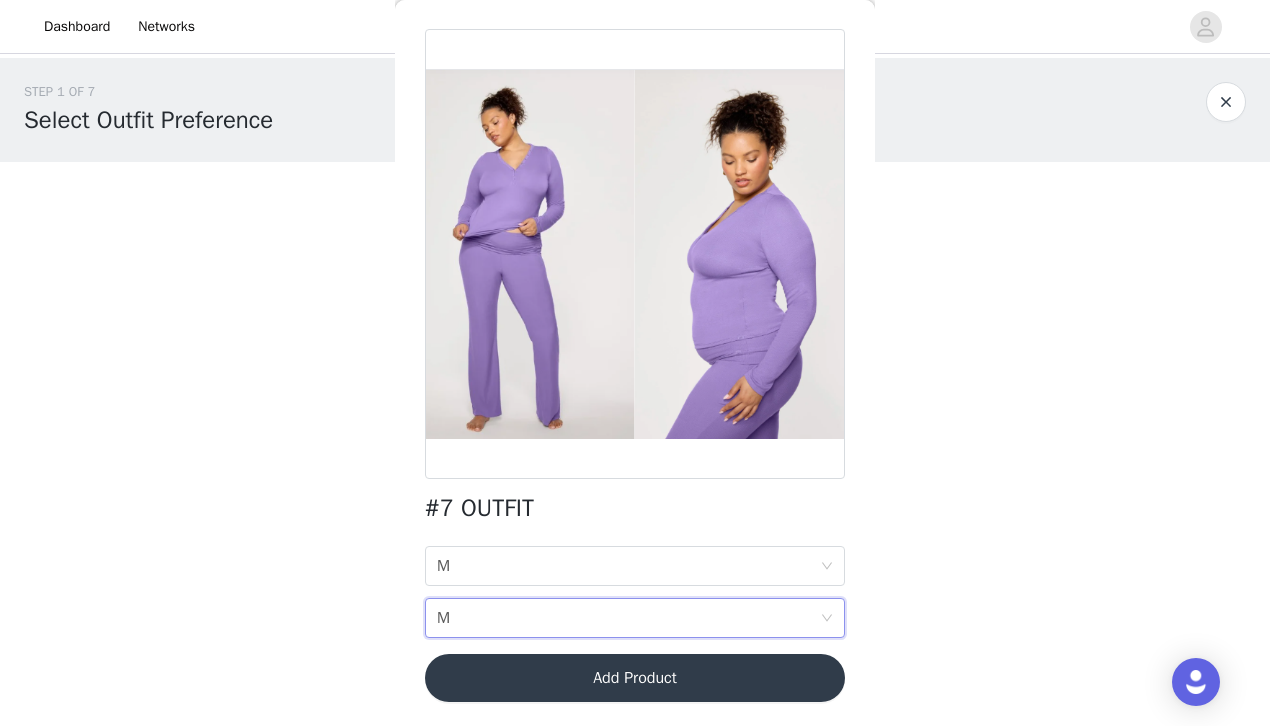 click on "Add Product" at bounding box center (635, 678) 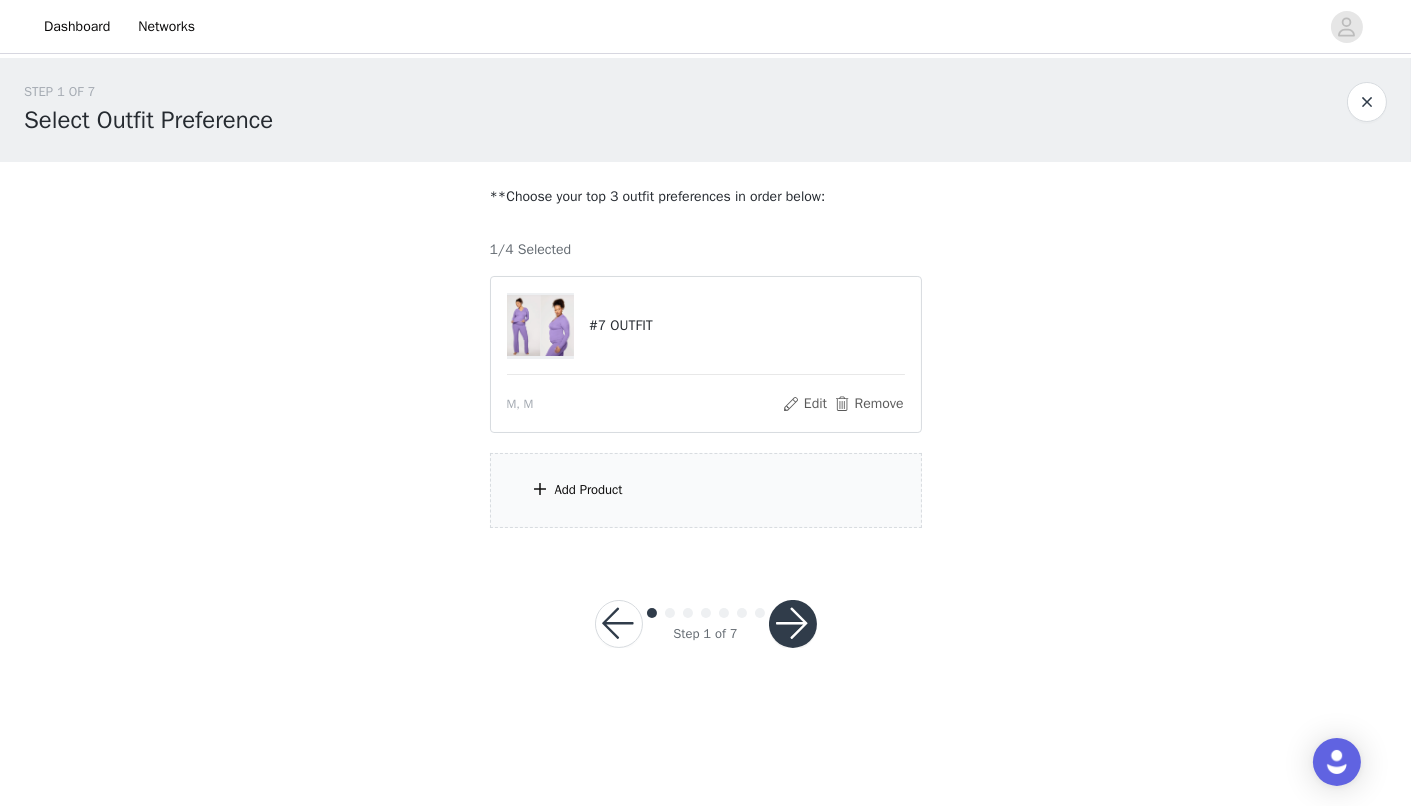 click on "Add Product" at bounding box center [589, 490] 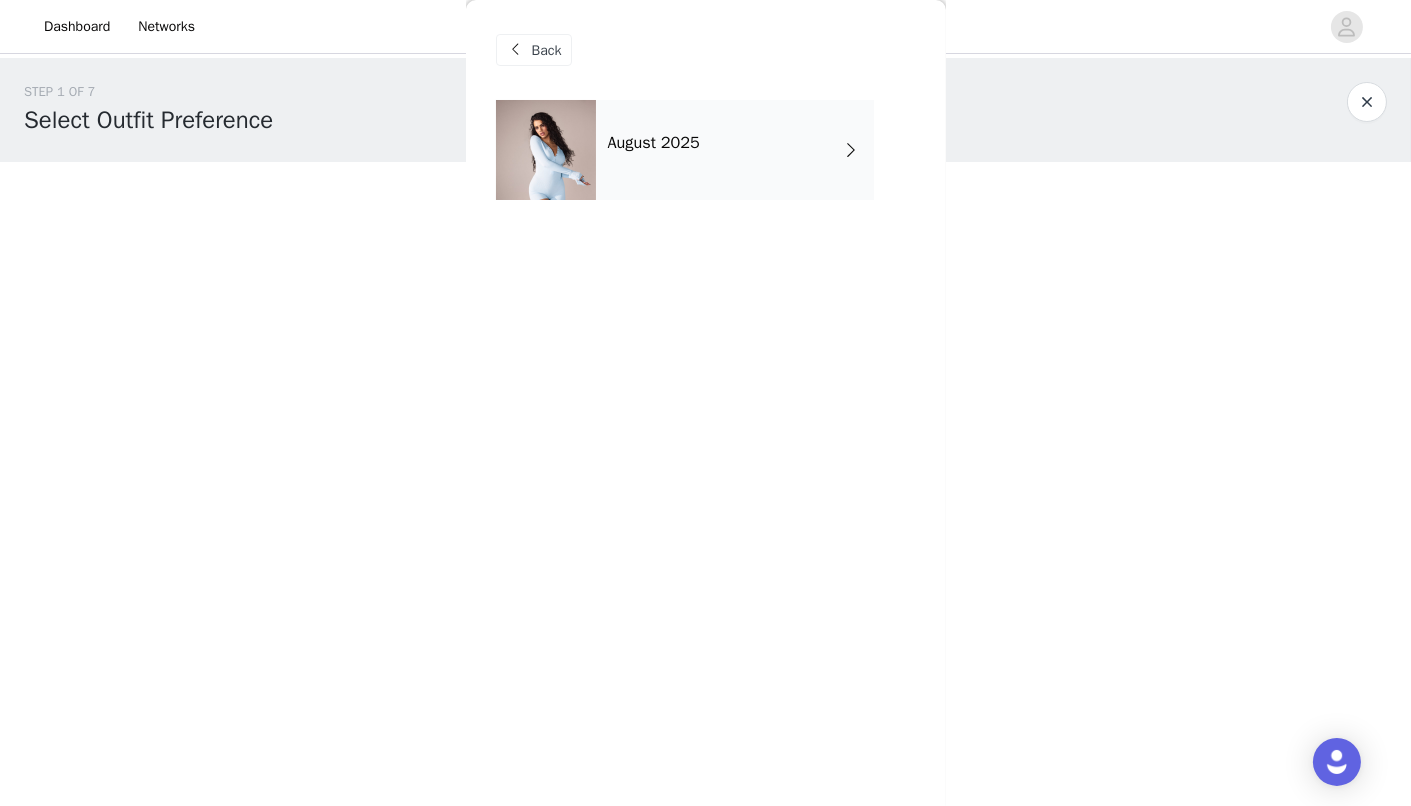 click on "August 2025" at bounding box center (735, 150) 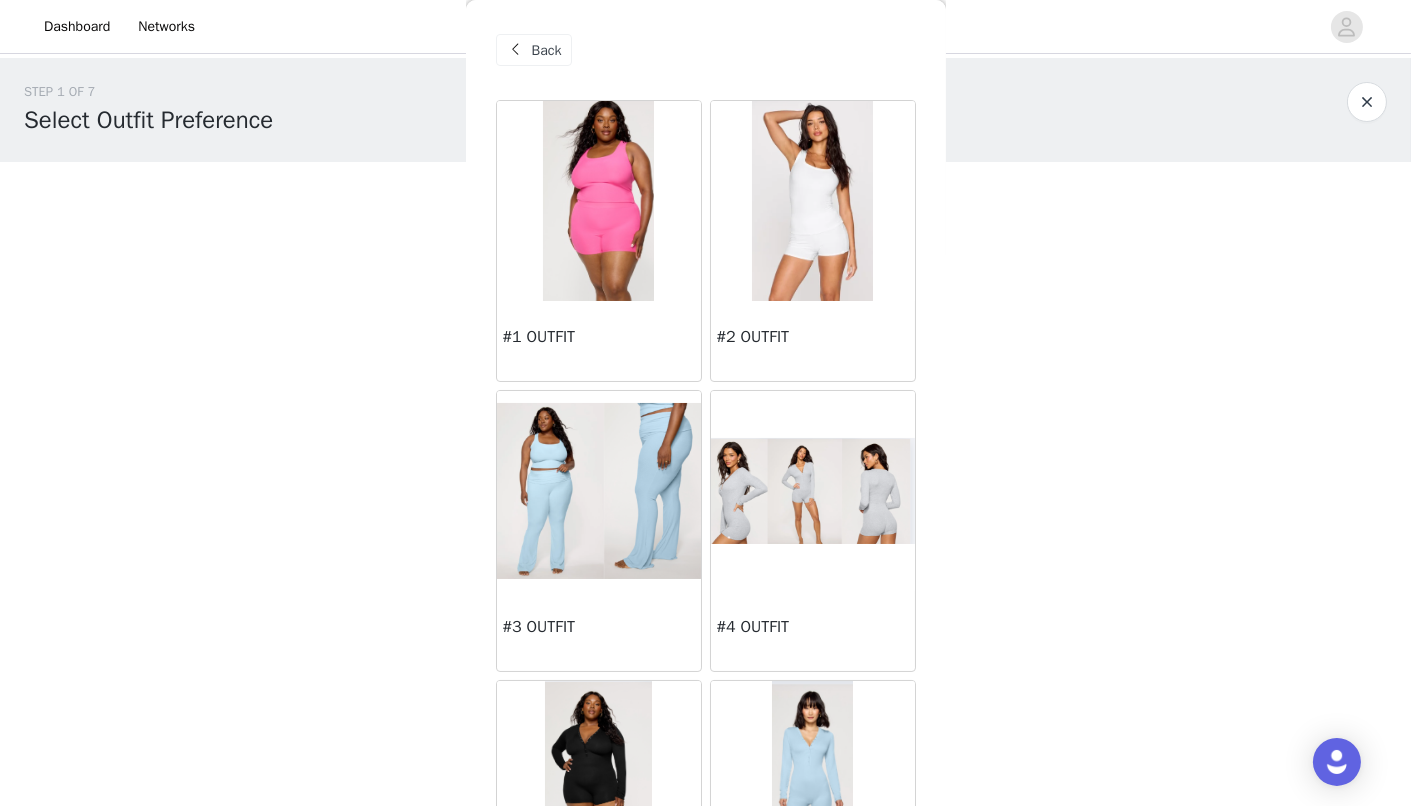 click at bounding box center (599, 490) 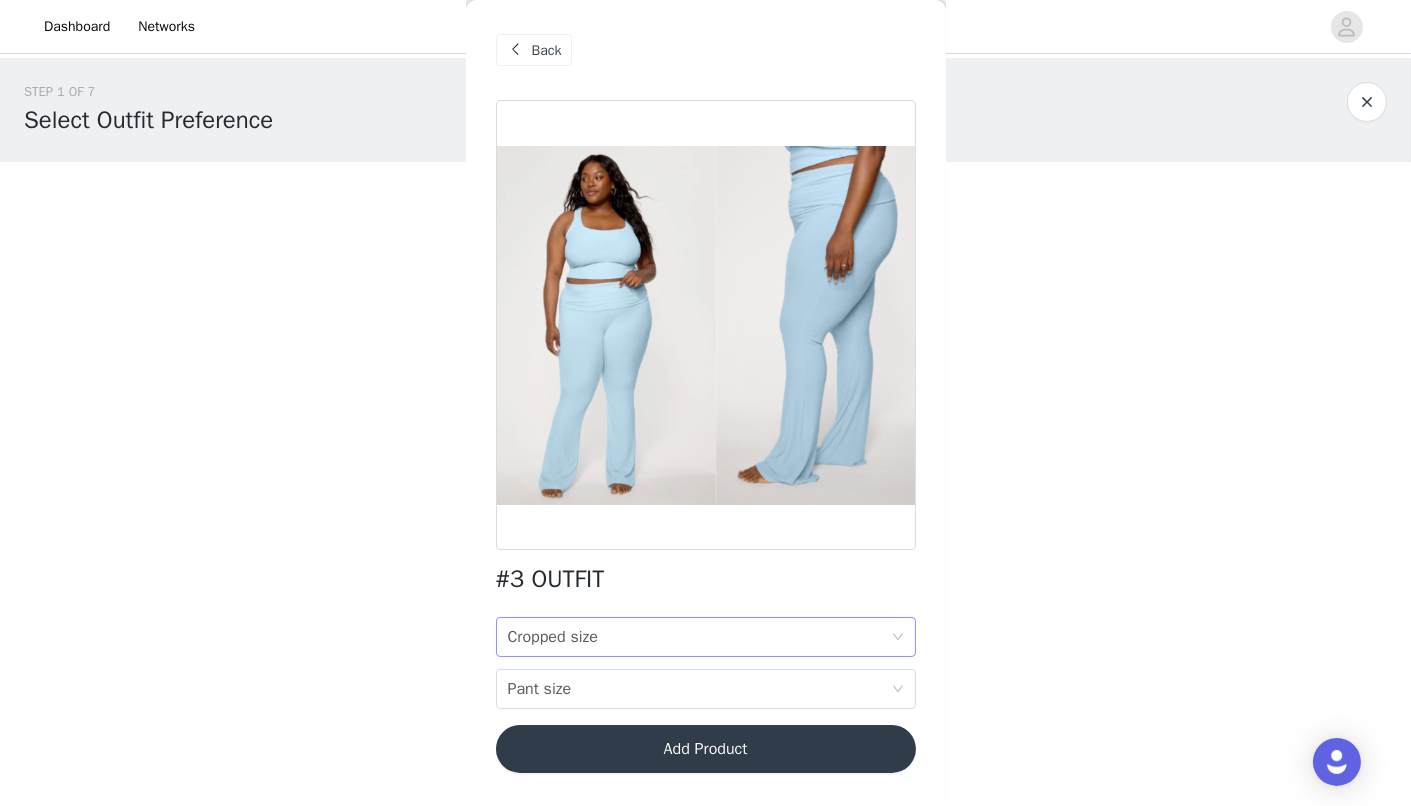 click on "Cropped size" at bounding box center [553, 637] 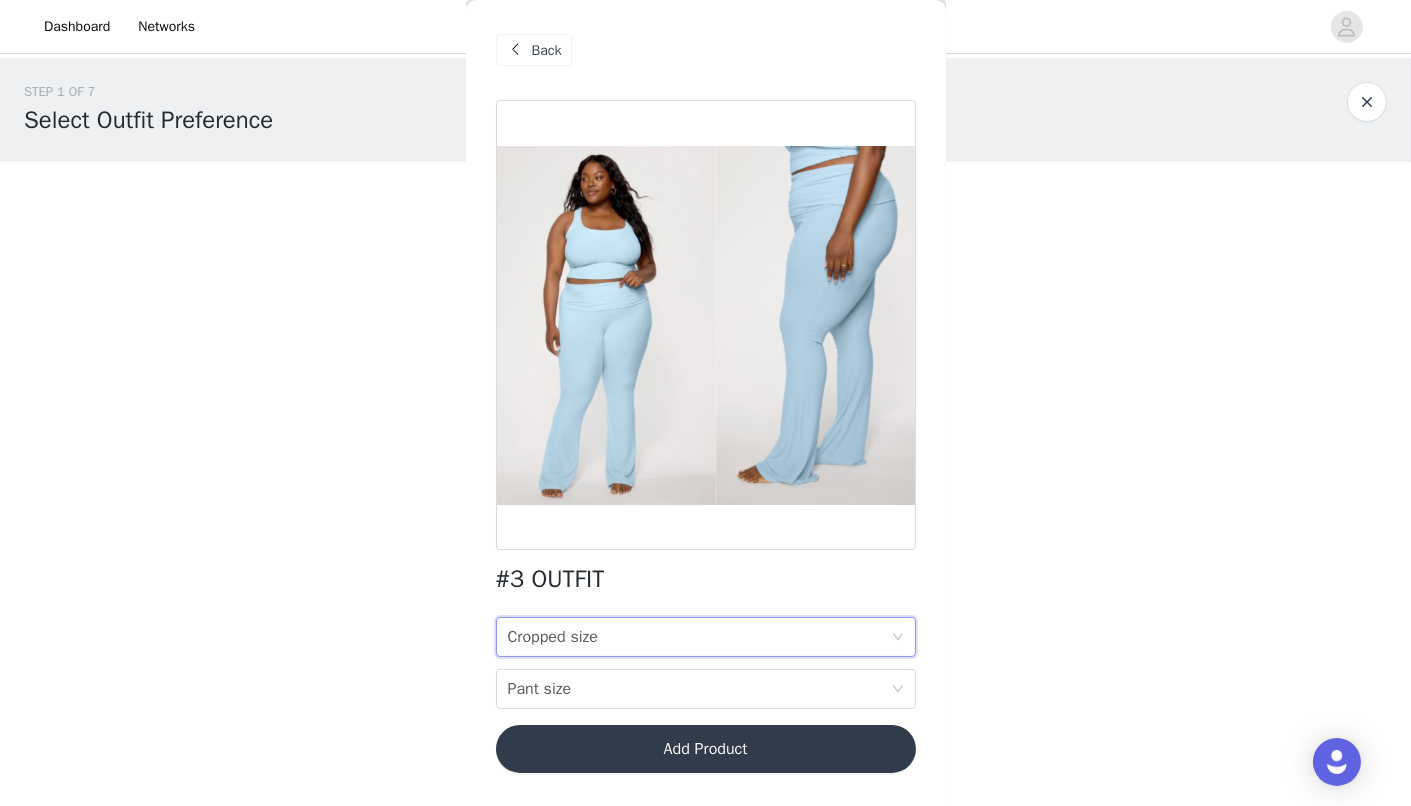 drag, startPoint x: 1404, startPoint y: 589, endPoint x: 1319, endPoint y: 794, distance: 221.92342 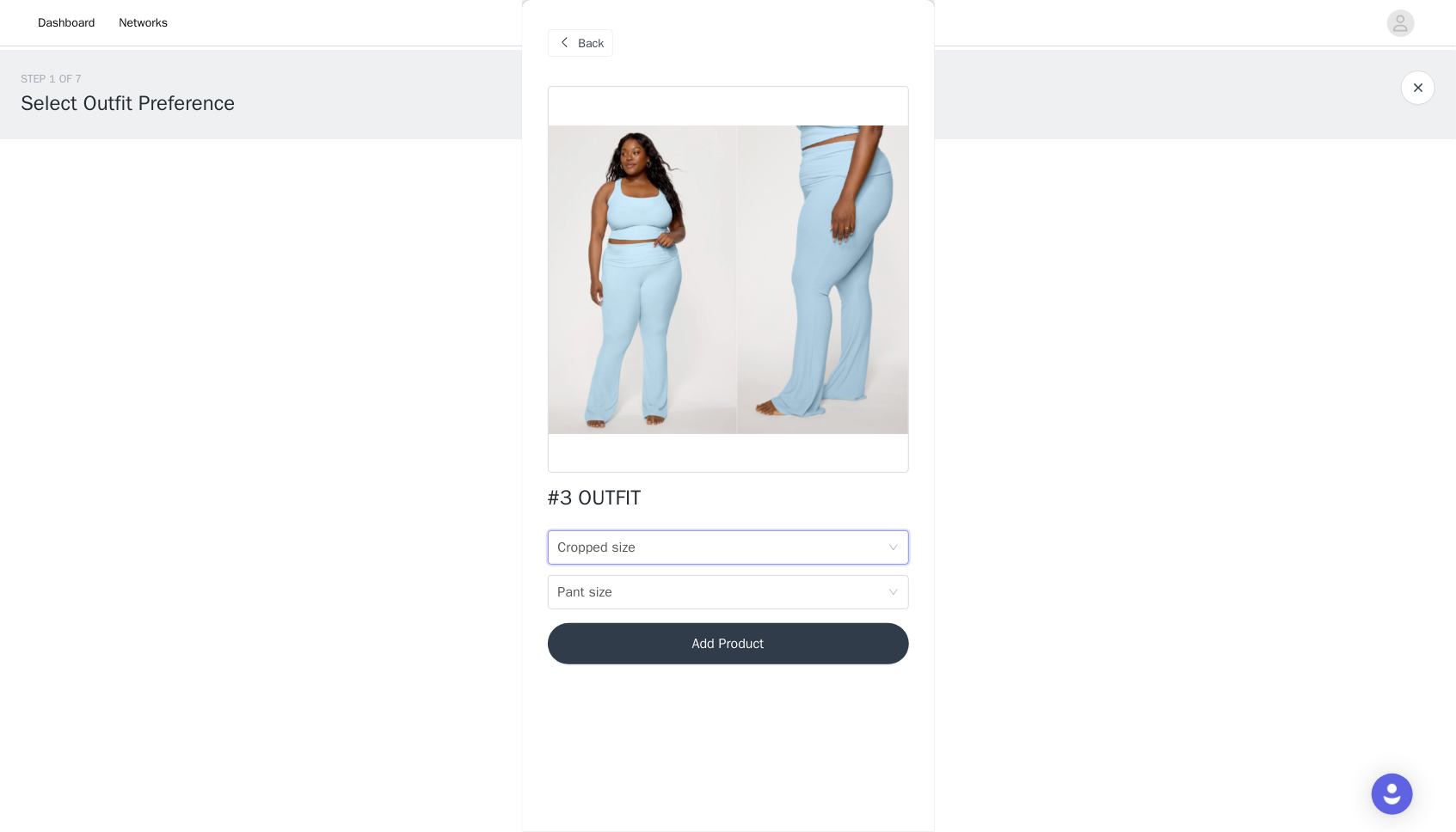 click on "Cropped size Cropped size" at bounding box center (722, 548) 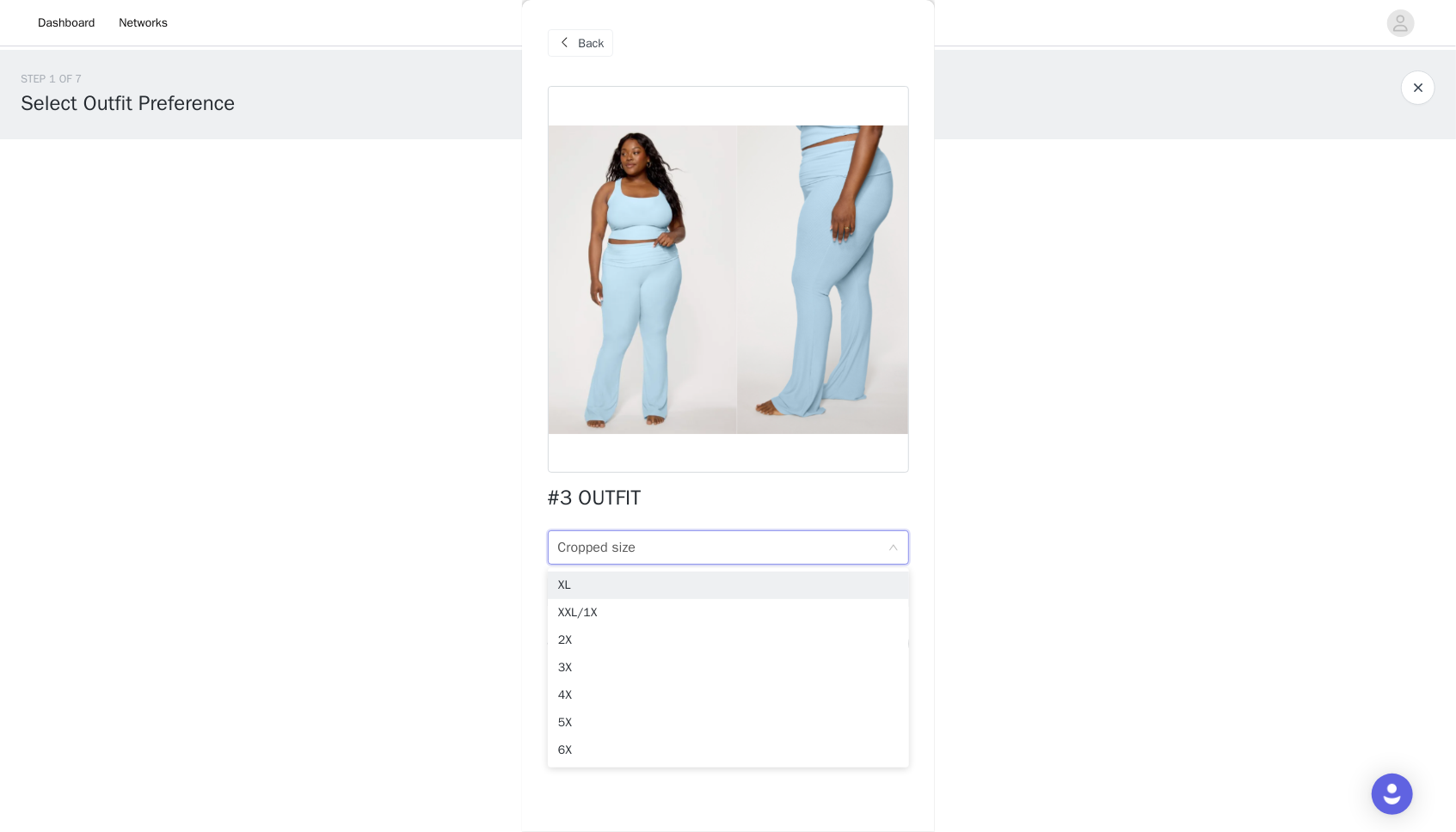 click on "STEP 1 OF 7
Select Outfit Preference
**Choose your top 3 outfit preferences in order below:       1/4 Selected           #7 OUTFIT           M, M       Edit   Remove     Add Product       Back     #3 OUTFIT               Cropped size Cropped size Pant size Pant size     Add Product
Step 1 of 7" at bounding box center (728, 324) 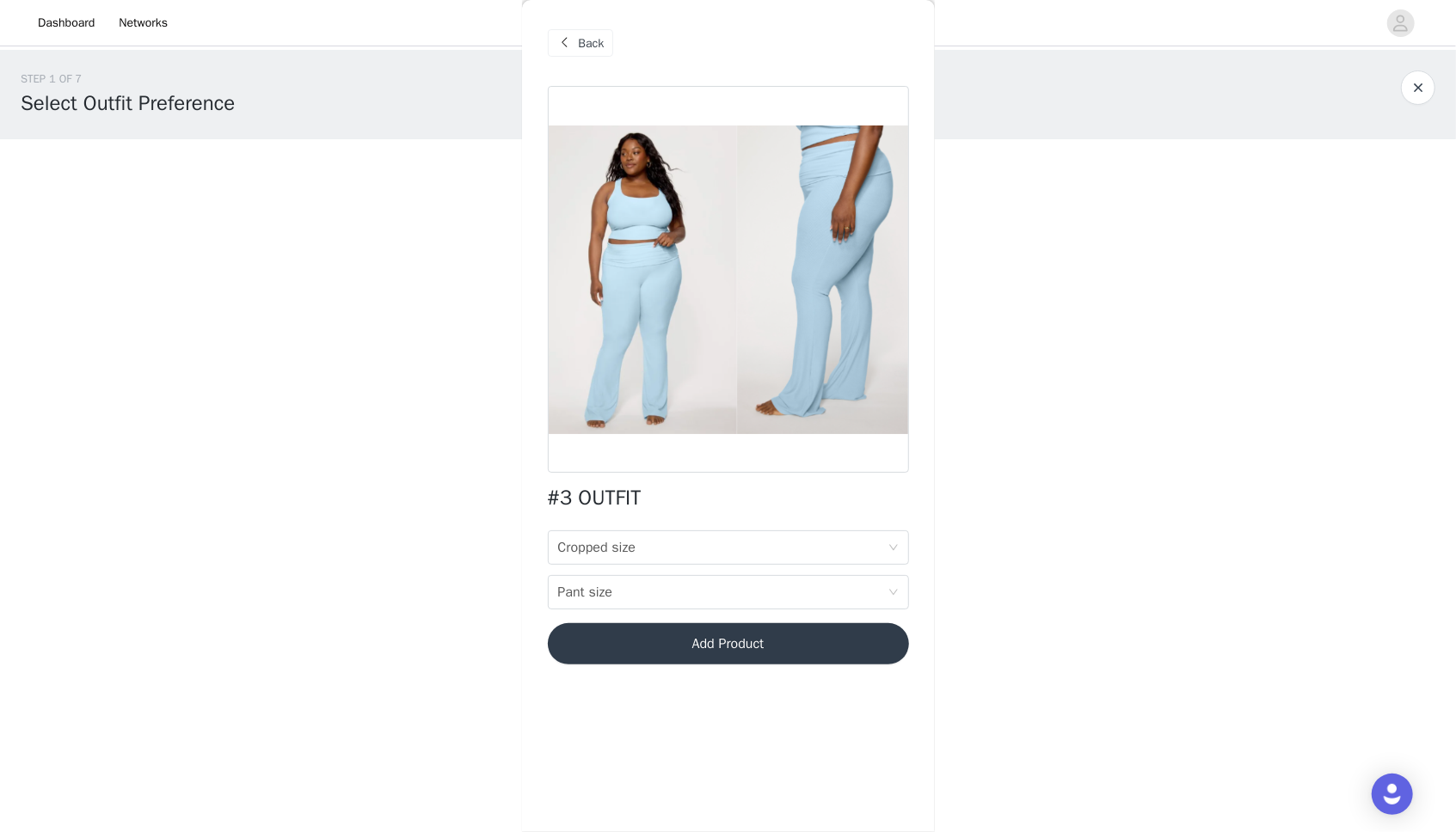 click on "Back" at bounding box center [592, 43] 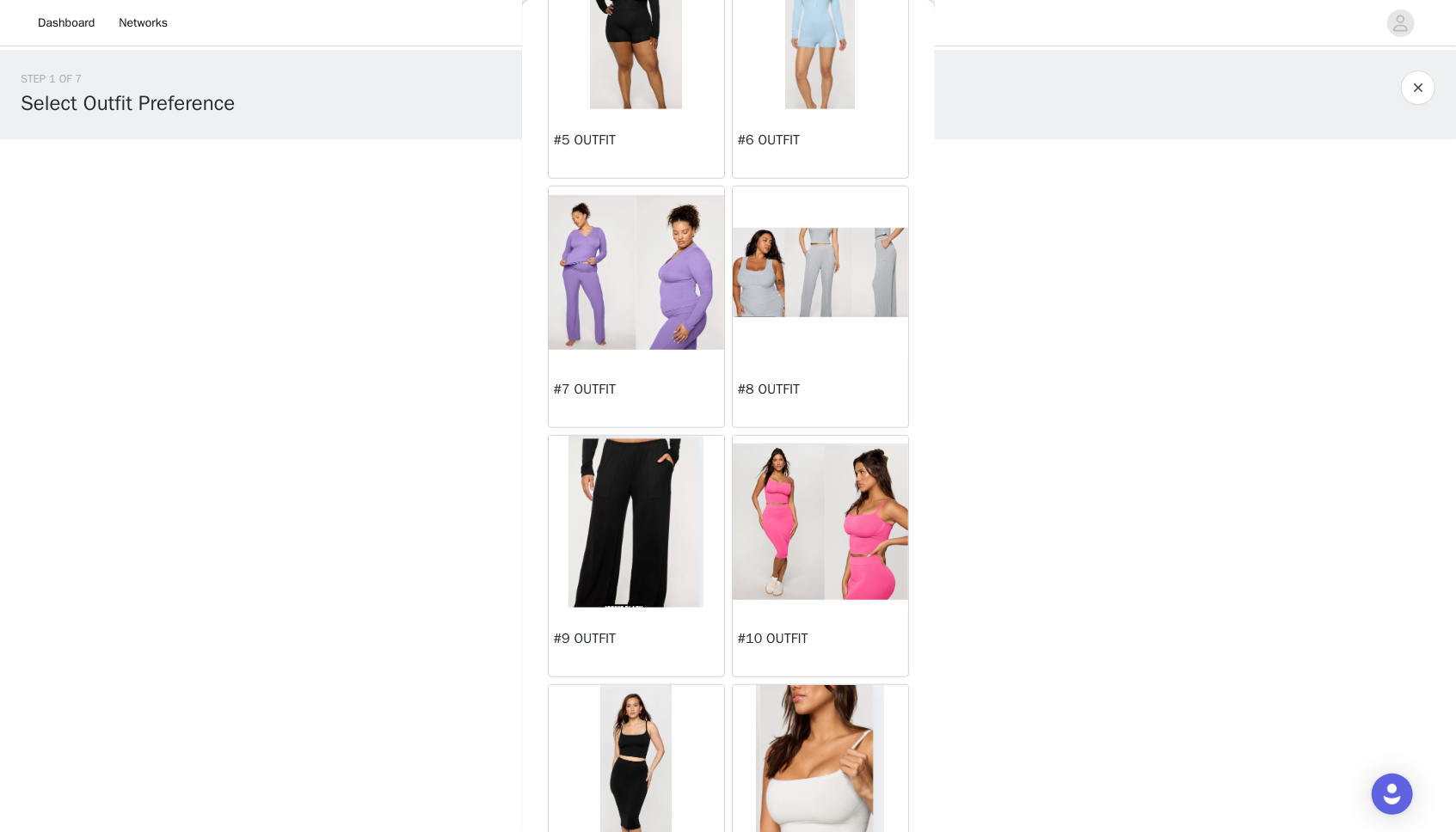 scroll, scrollTop: 633, scrollLeft: 0, axis: vertical 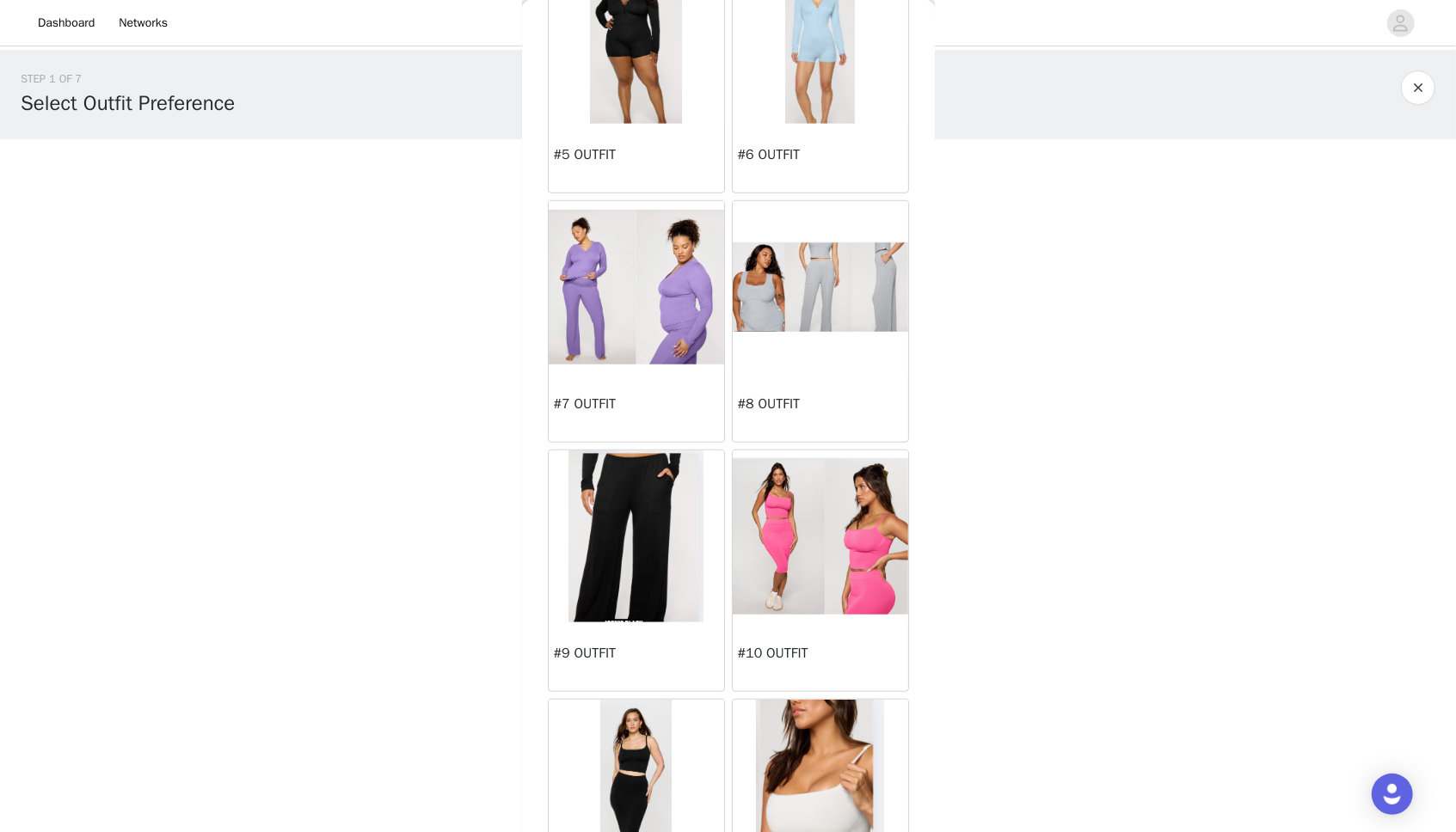 click at bounding box center (820, 287) 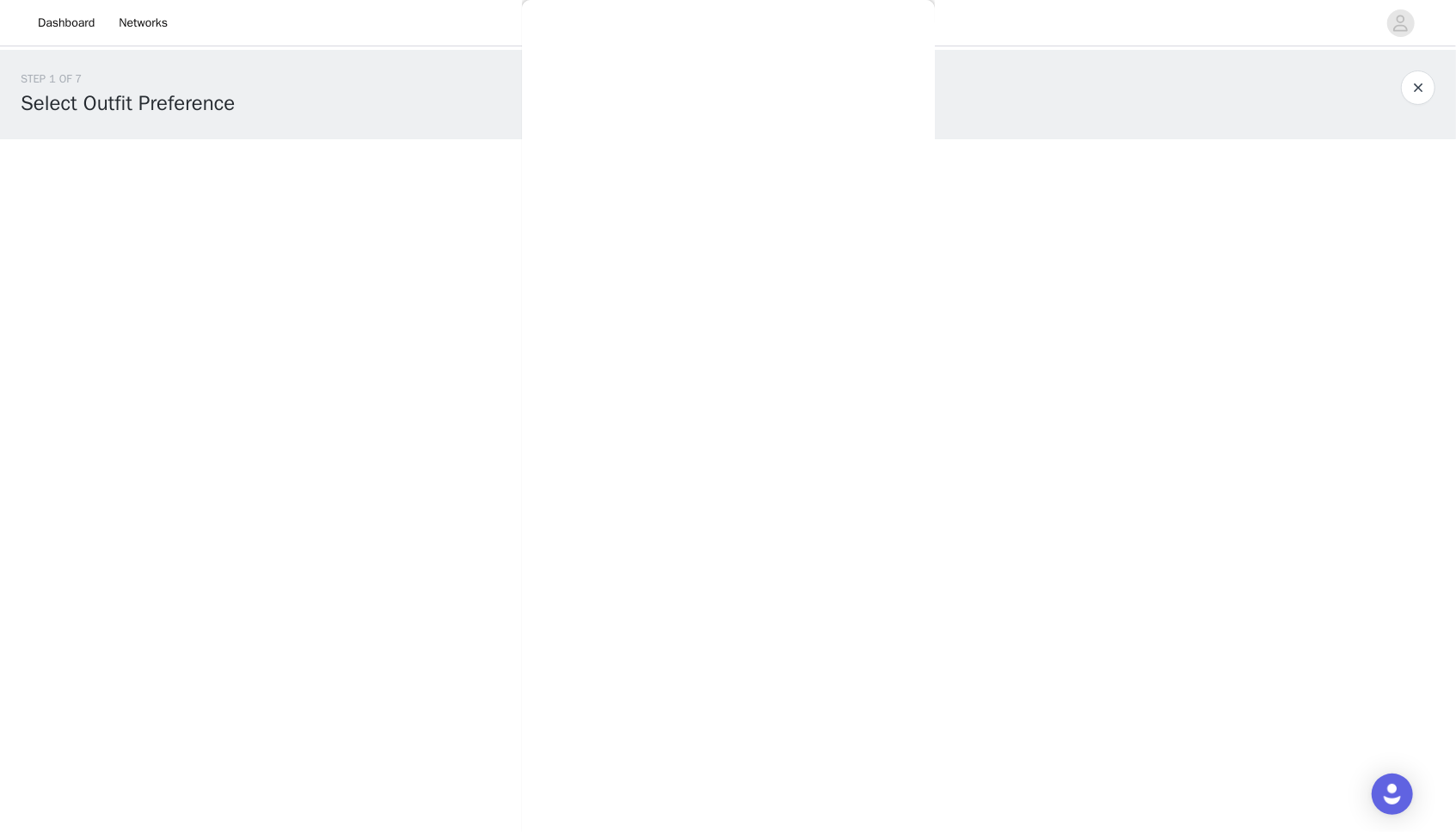 scroll, scrollTop: 0, scrollLeft: 0, axis: both 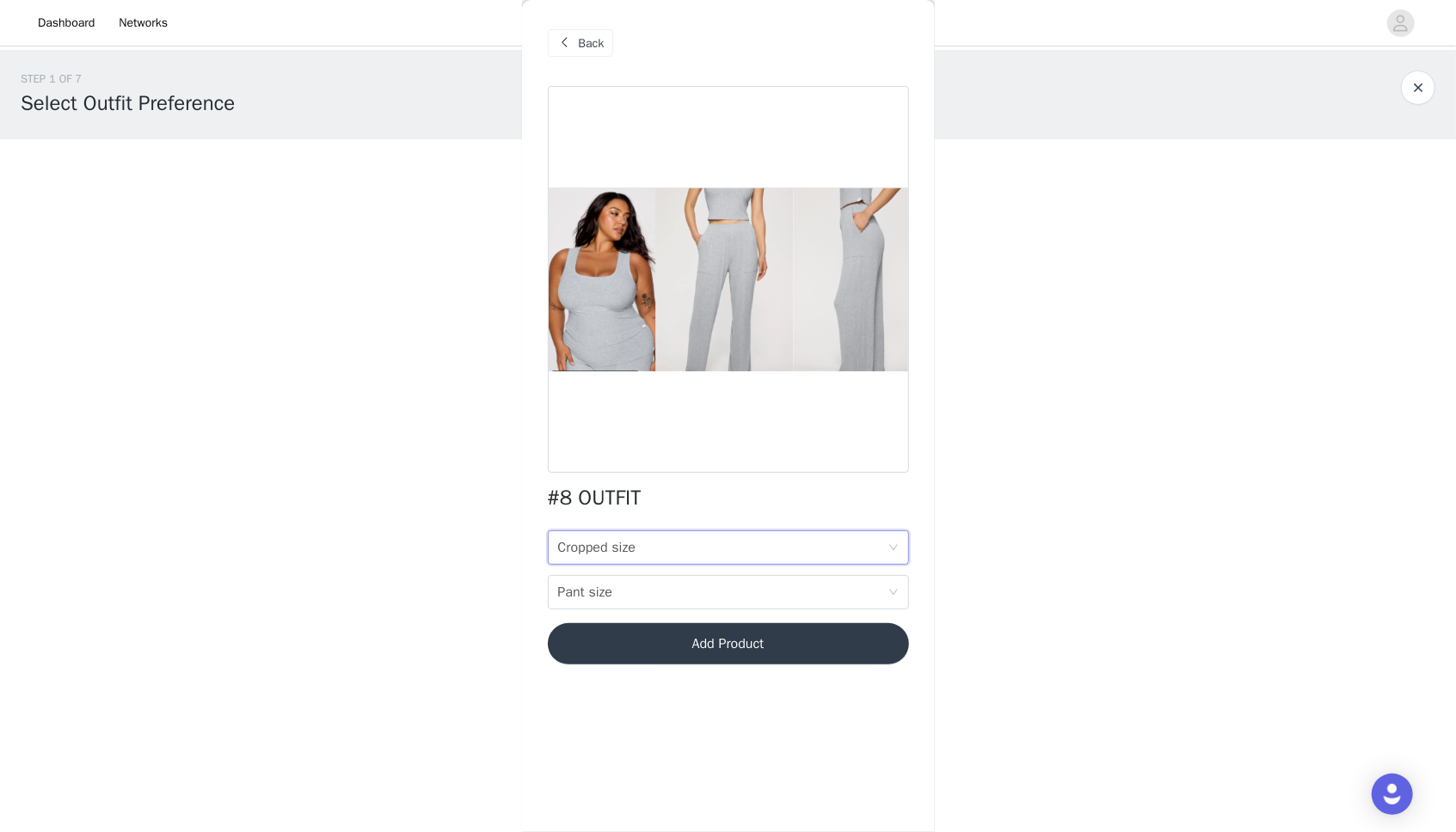 click on "Cropped size Cropped size" at bounding box center (722, 548) 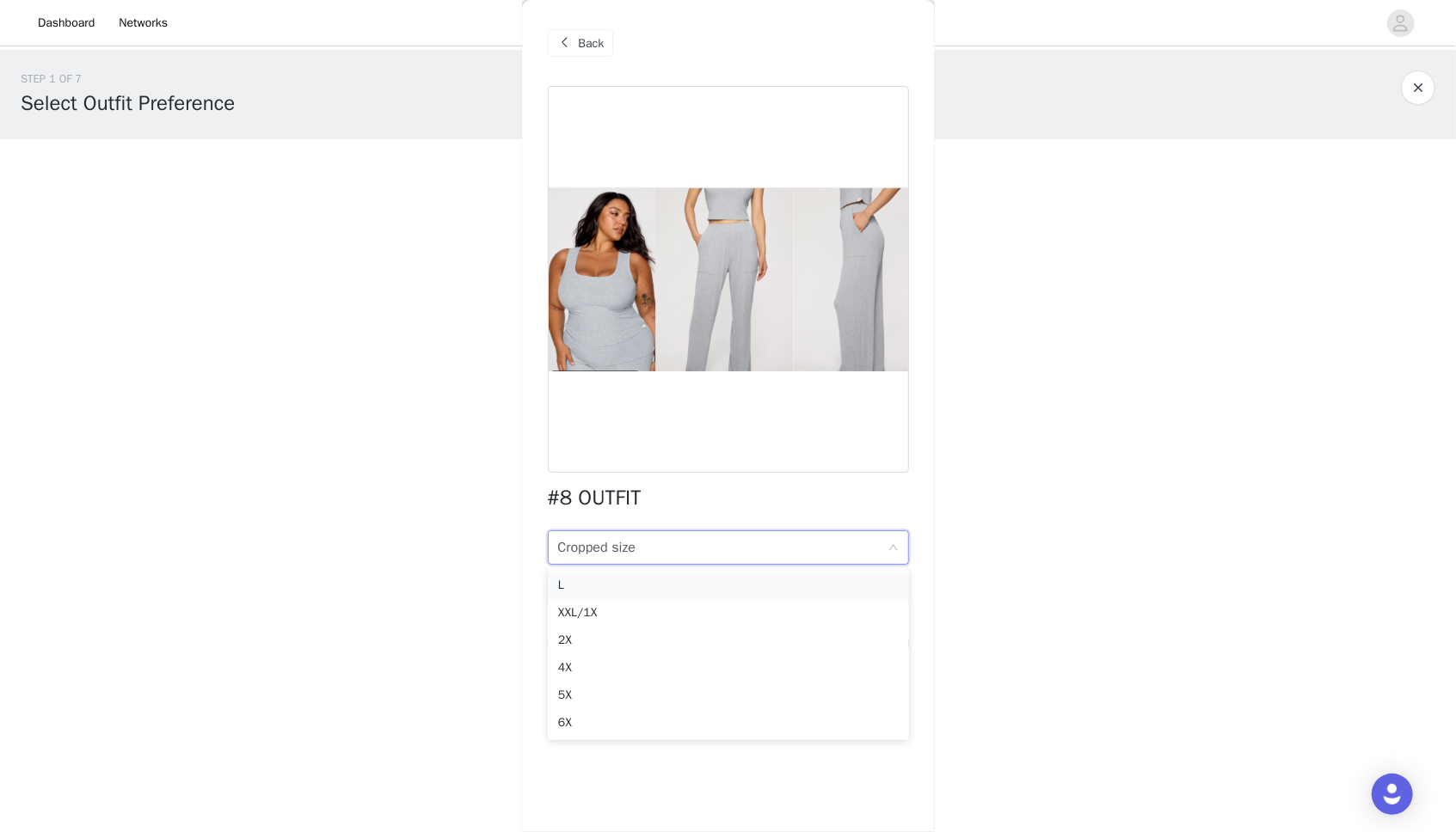 click on "L" at bounding box center [728, 585] 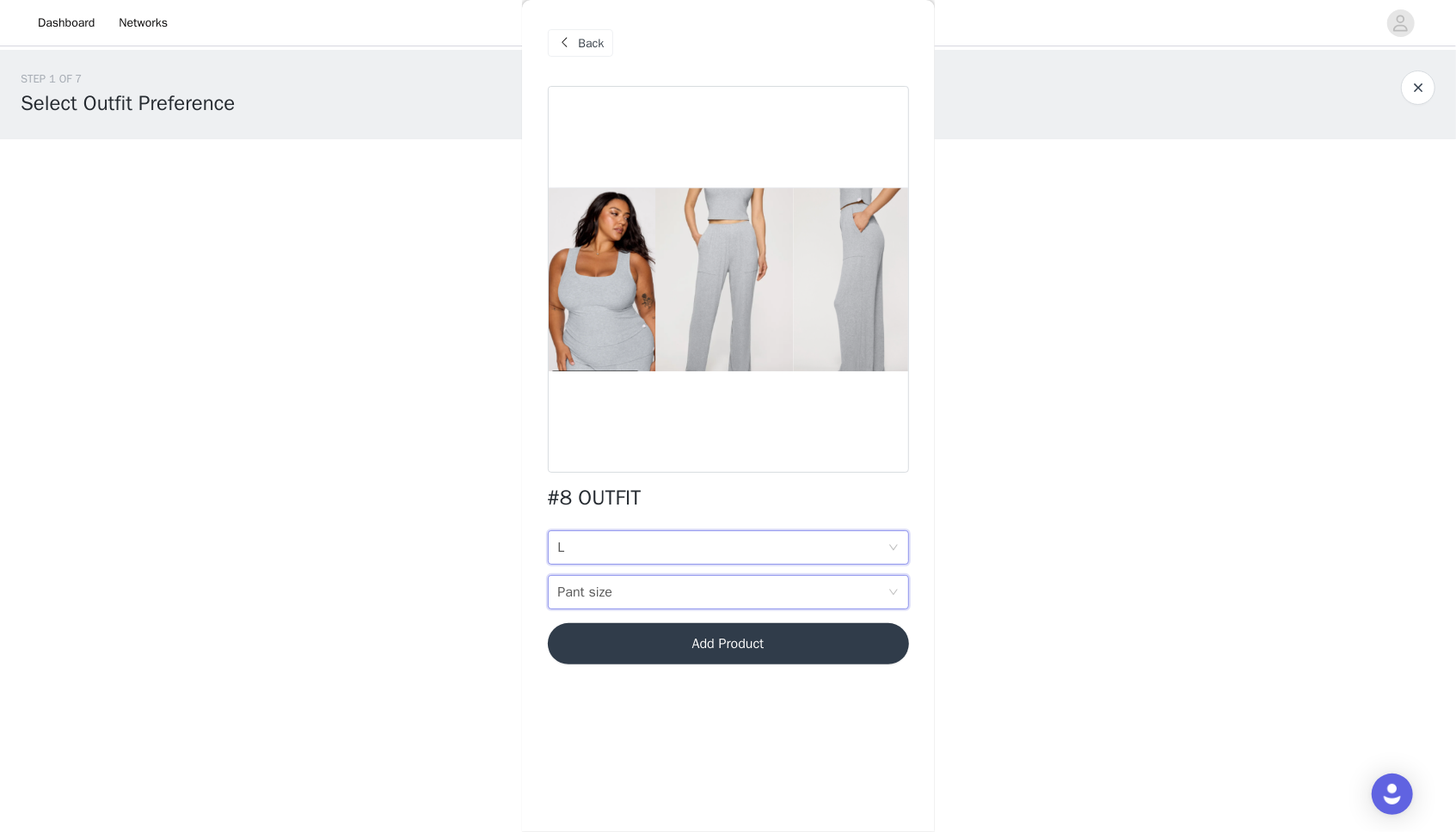 click on "Pant size Pant size" at bounding box center [722, 592] 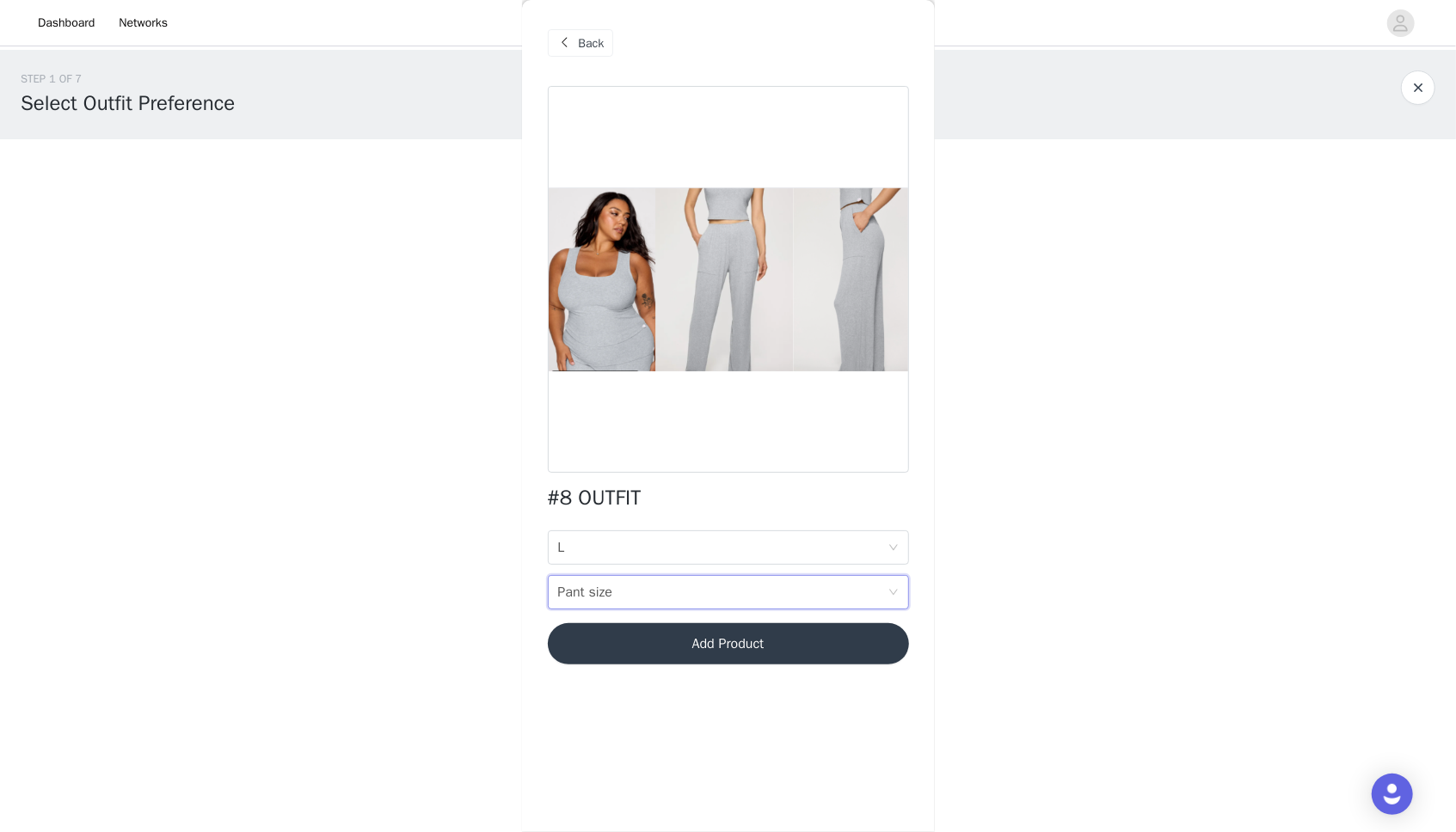 click on "Back" at bounding box center (592, 43) 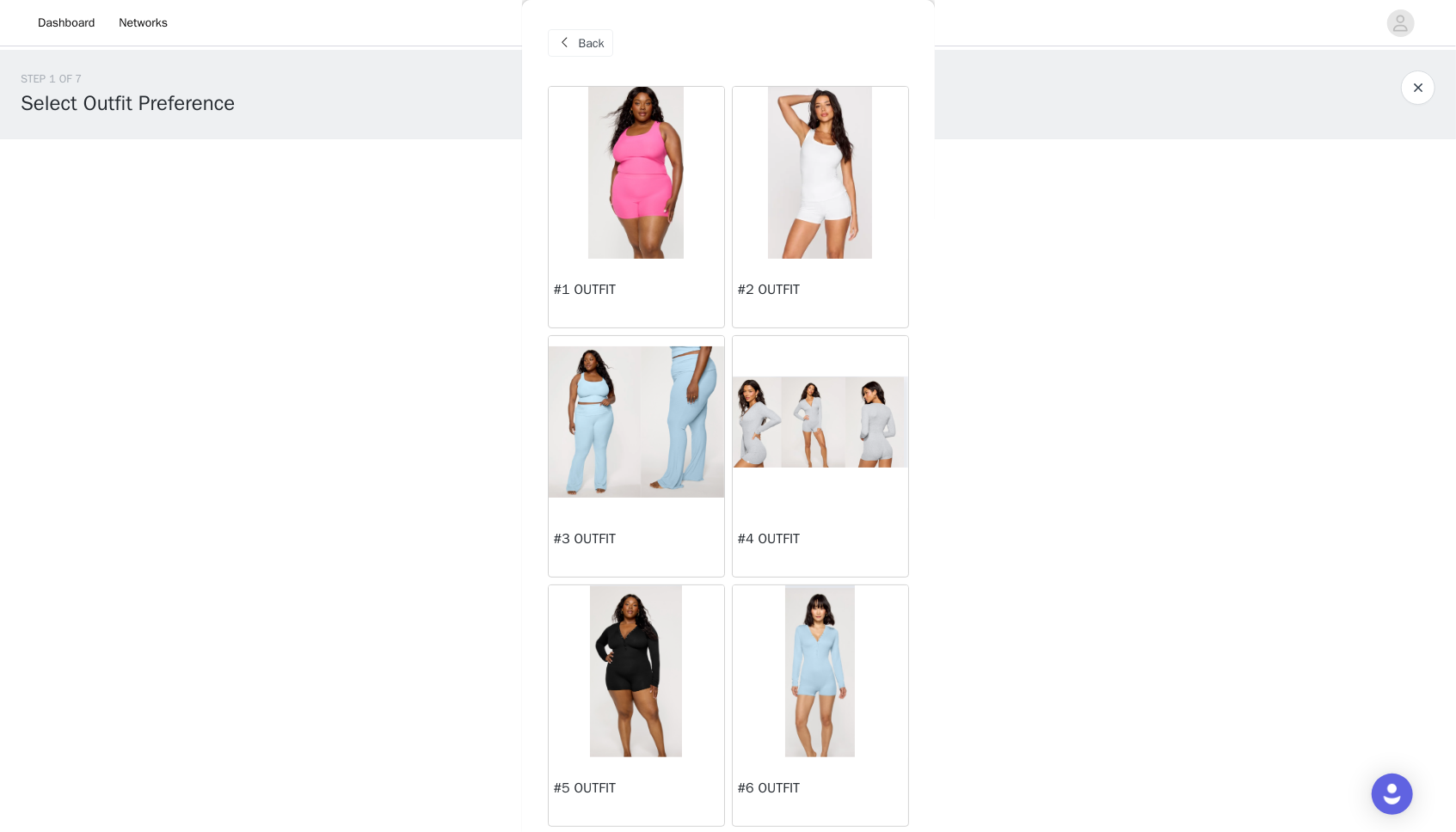click at bounding box center (636, 173) 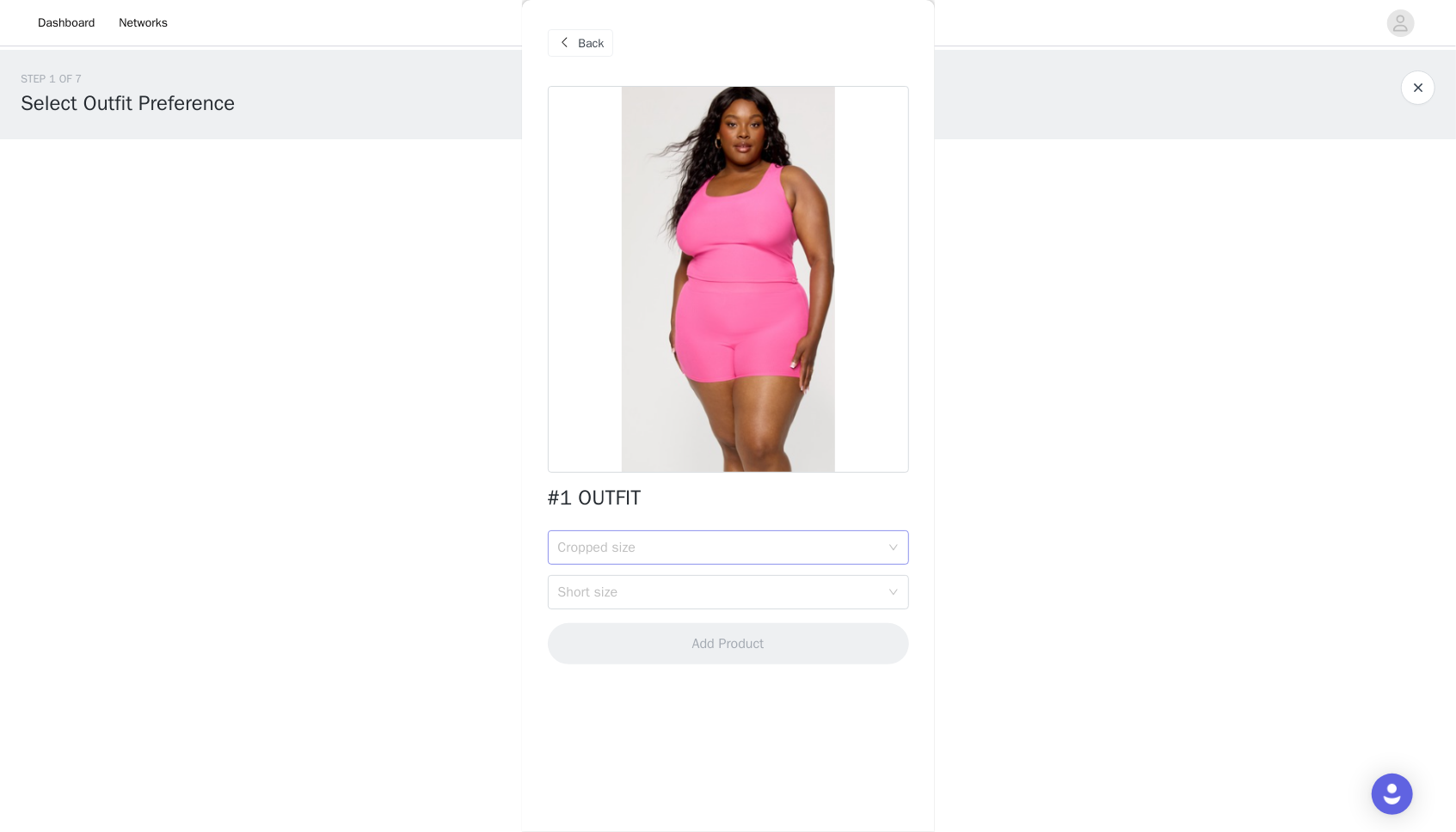 click on "Cropped size" at bounding box center (722, 548) 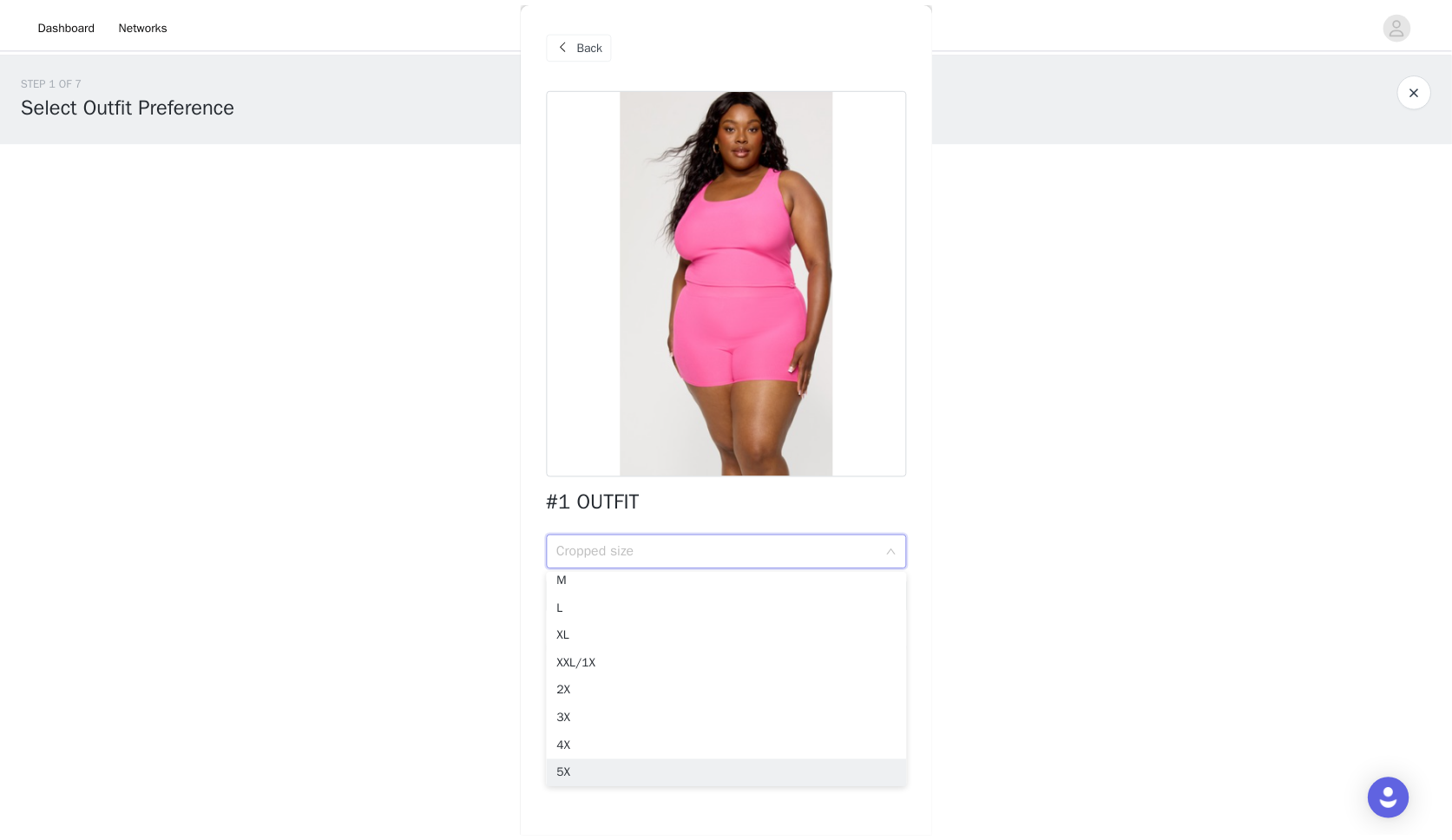 scroll, scrollTop: 3, scrollLeft: 0, axis: vertical 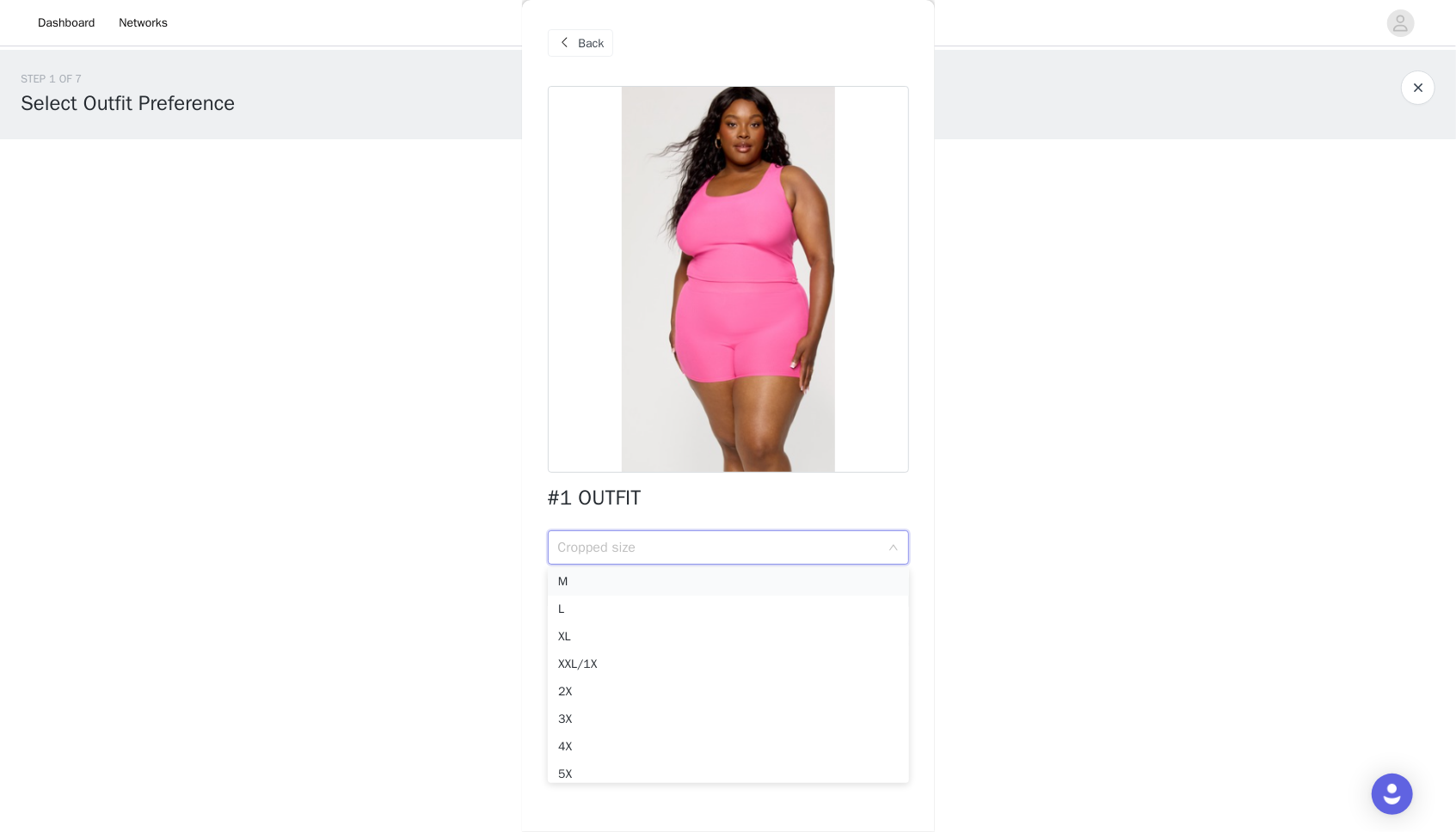 click on "M" at bounding box center [728, 582] 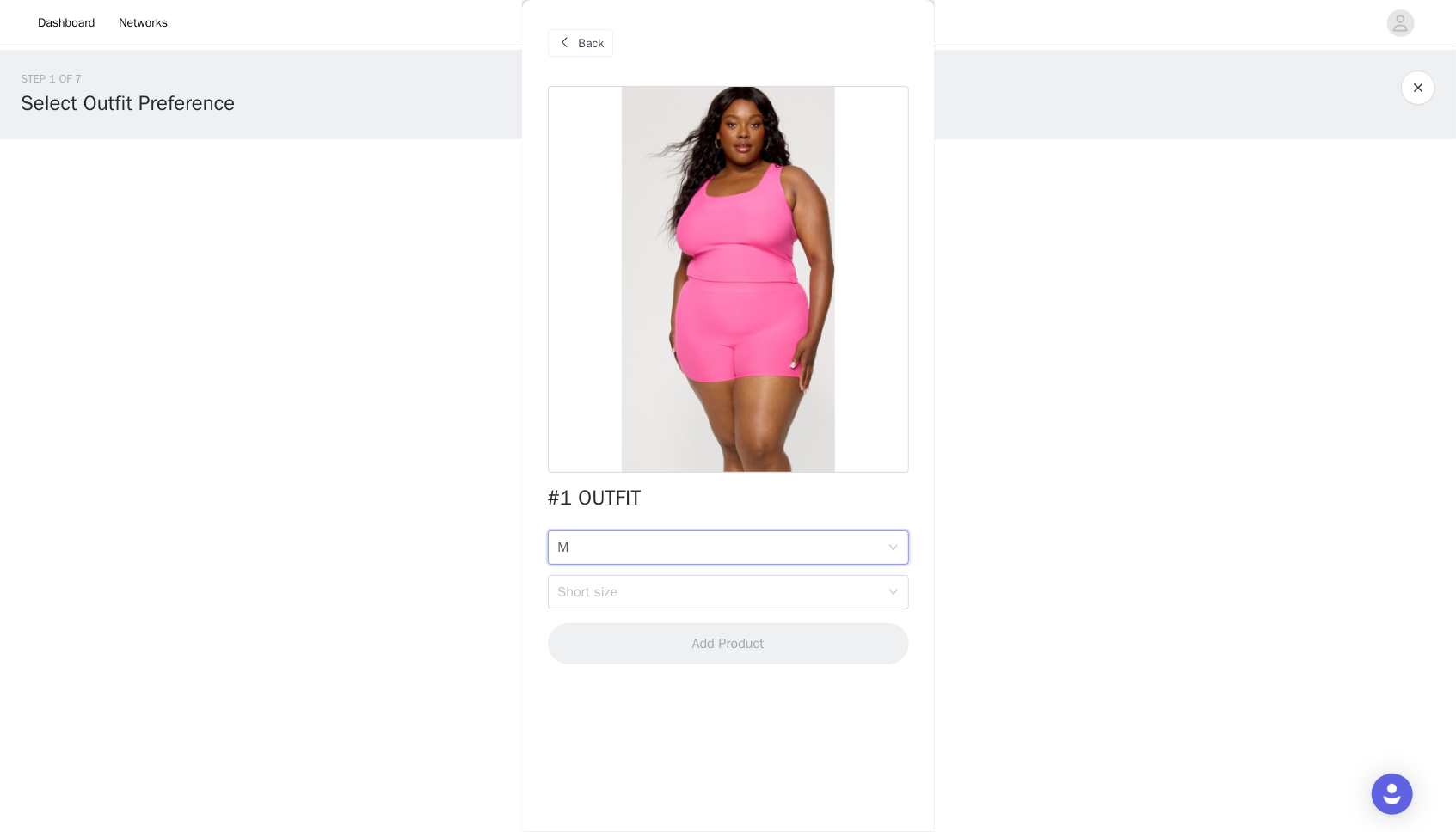 click on "Cropped size M" at bounding box center [722, 548] 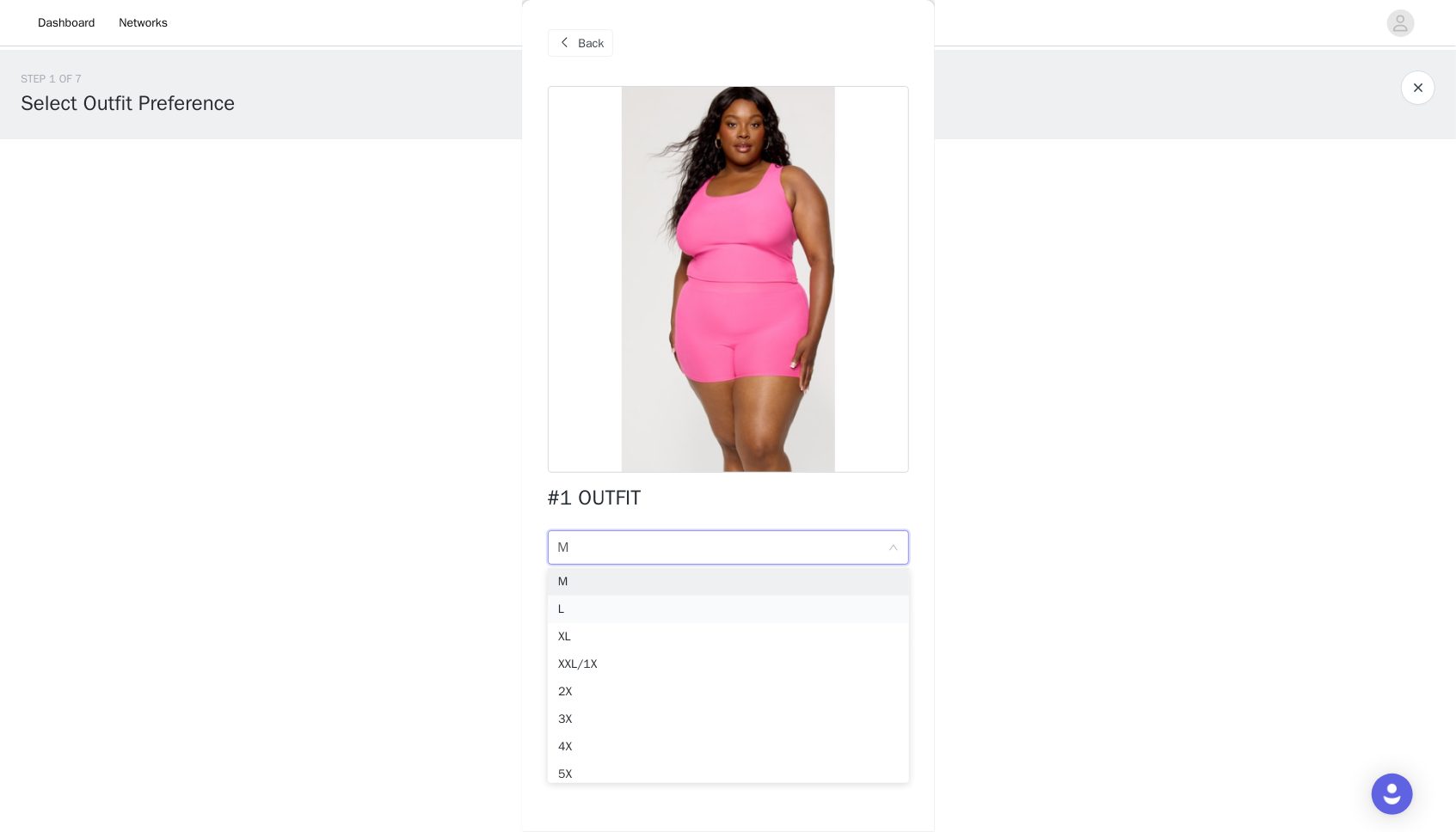 click on "L" at bounding box center (728, 609) 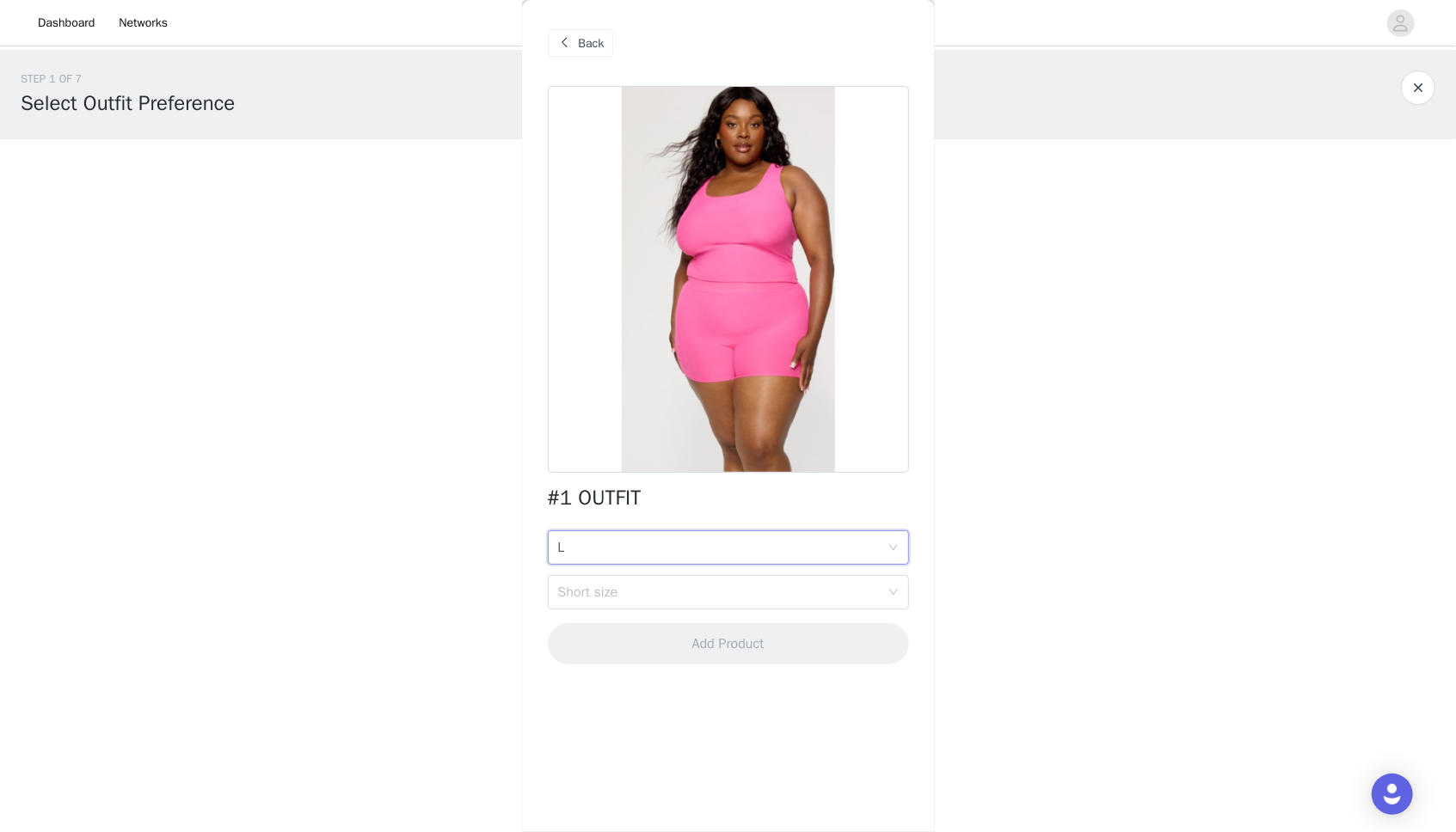 click on "Cropped size L" at bounding box center (722, 548) 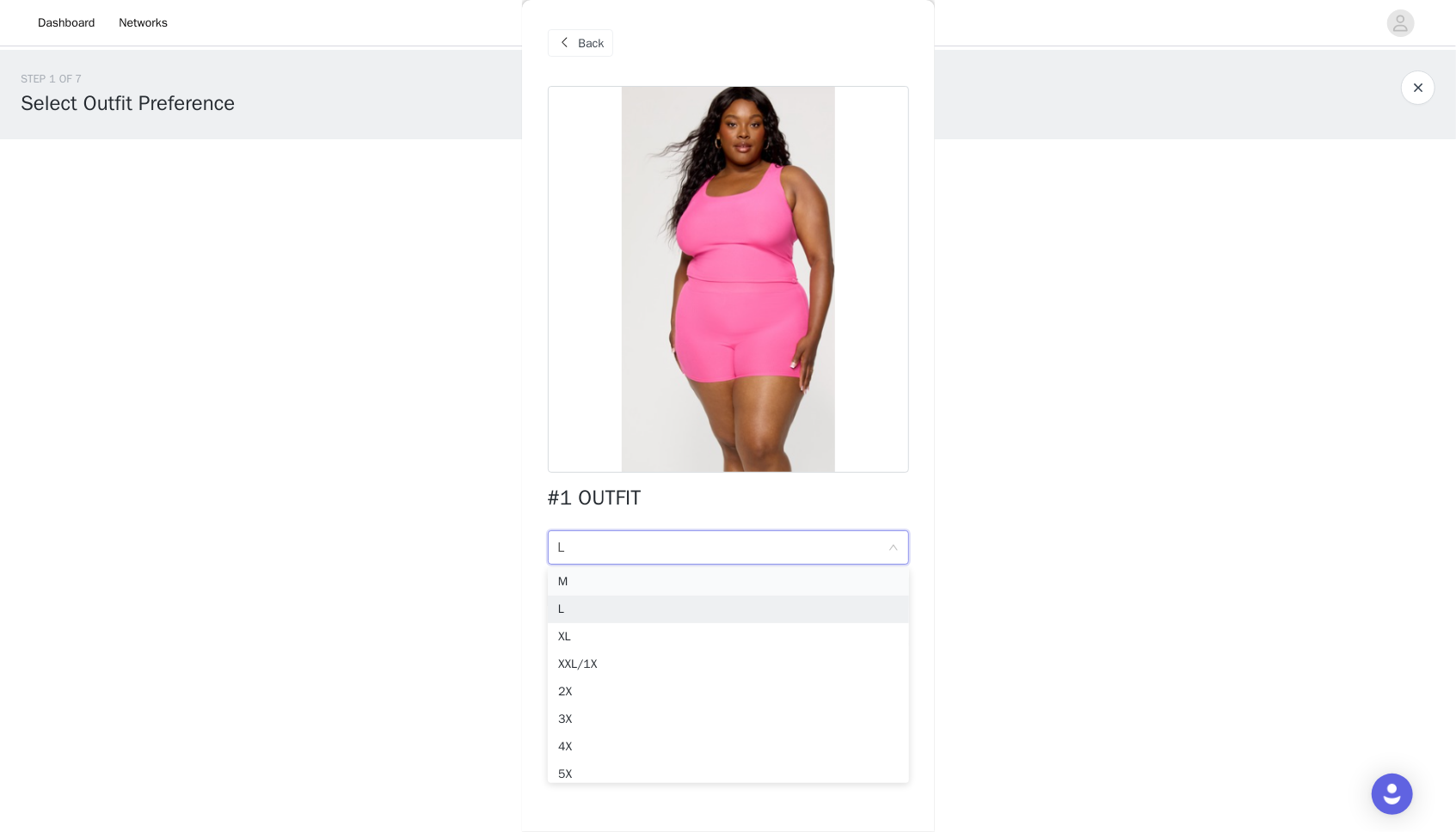 click on "M" at bounding box center [728, 582] 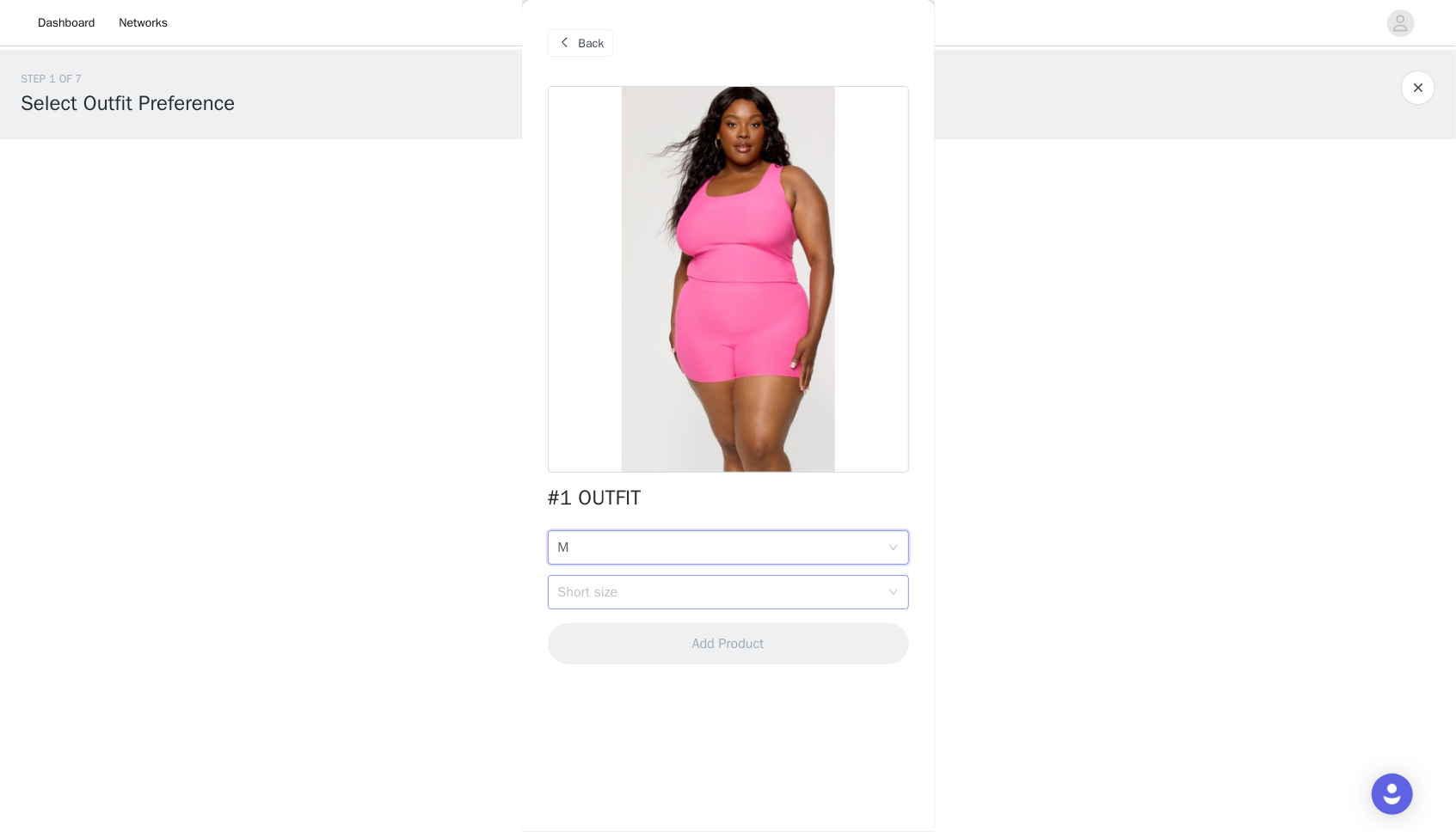 click on "Short size" at bounding box center [719, 592] 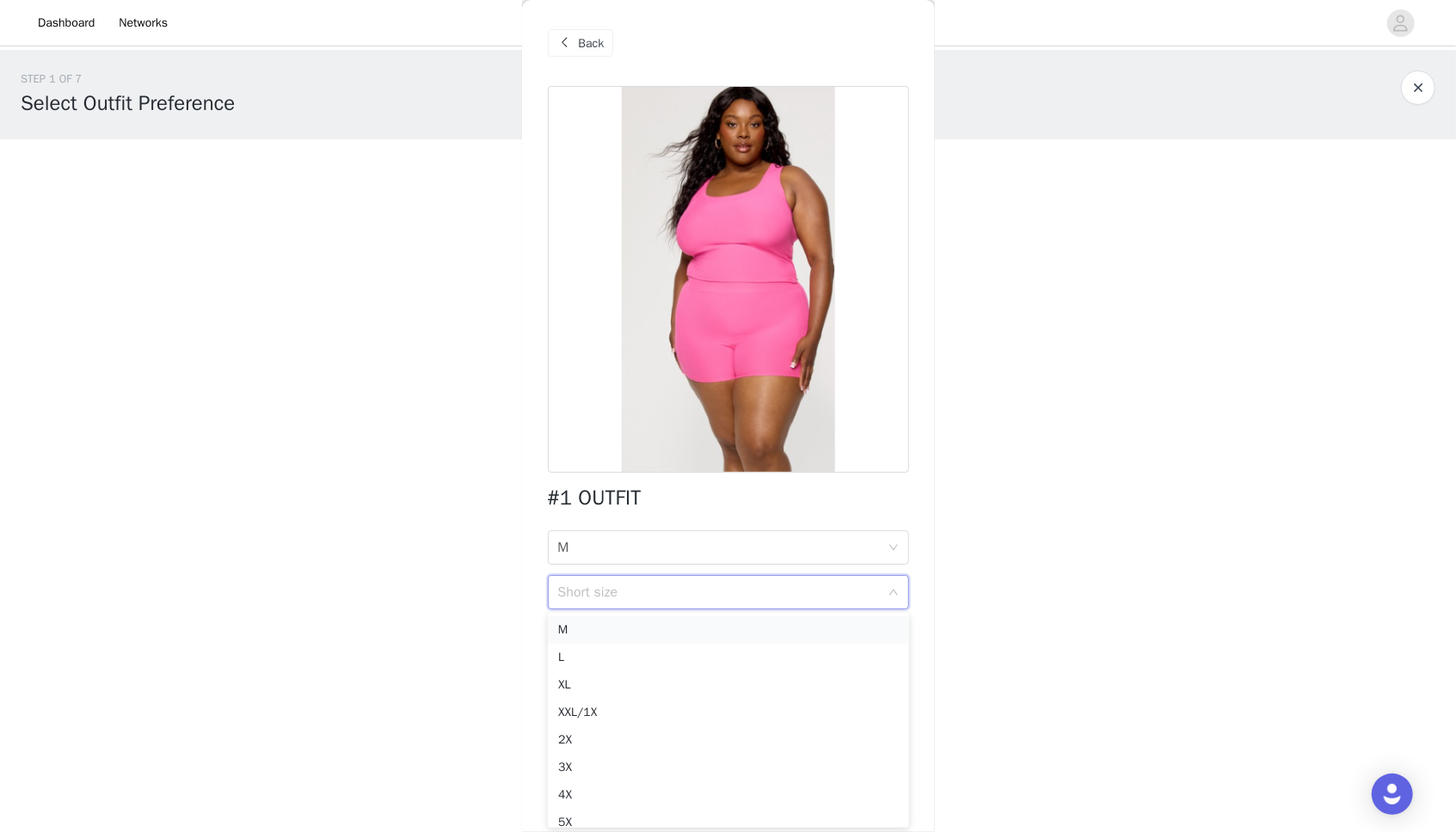 click on "M" at bounding box center [728, 630] 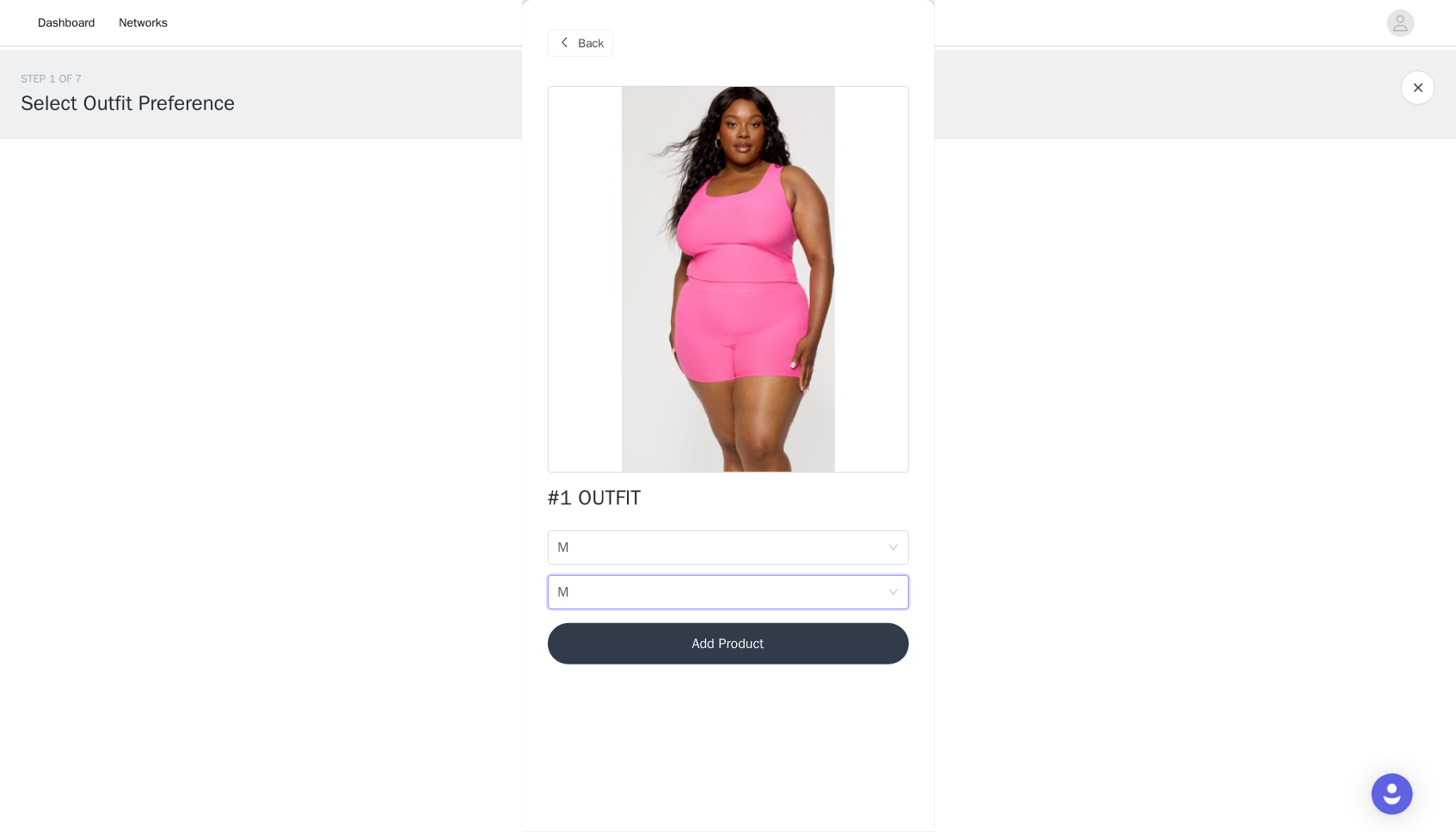 click on "Add Product" at bounding box center (728, 644) 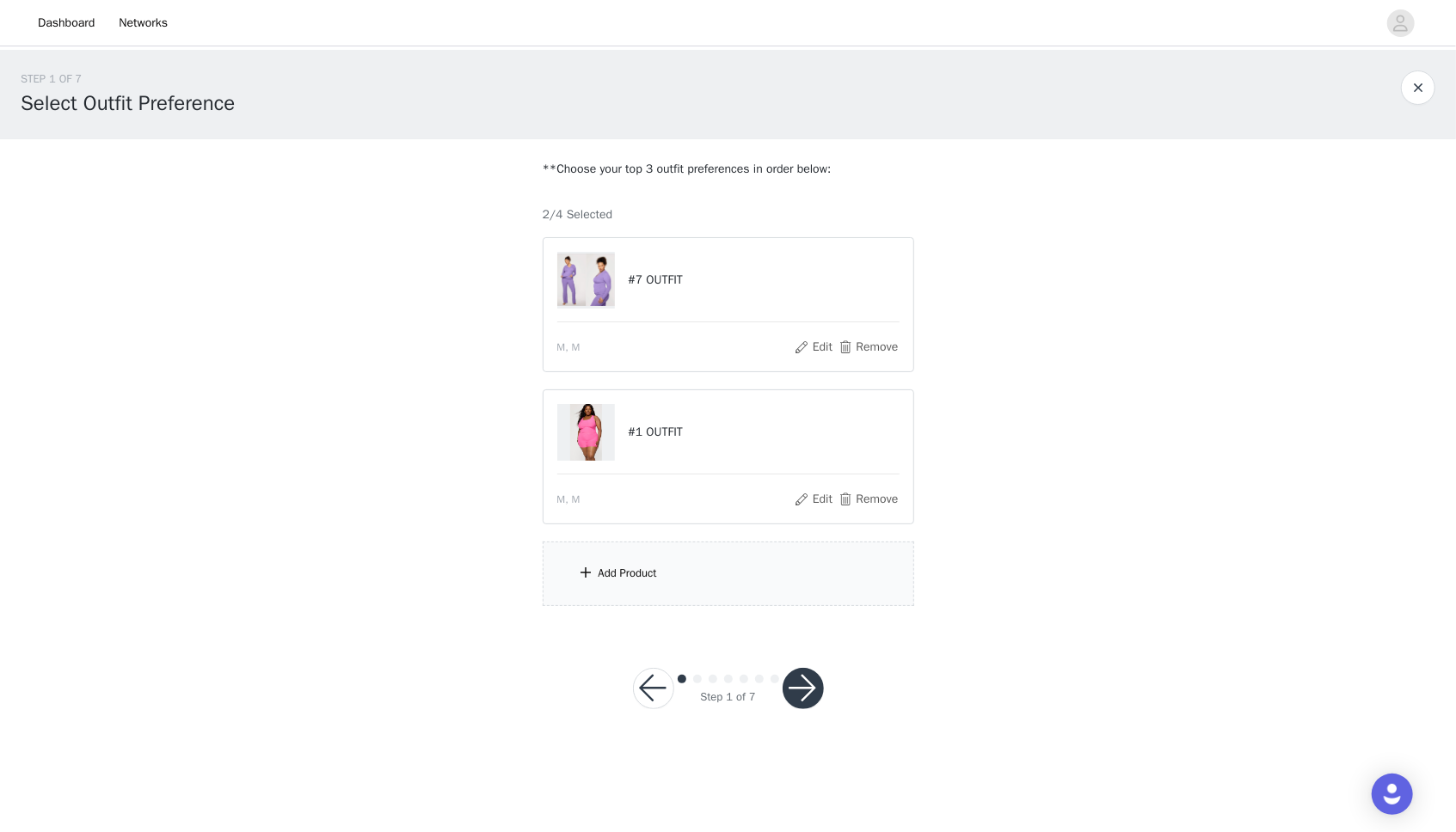 click at bounding box center (803, 688) 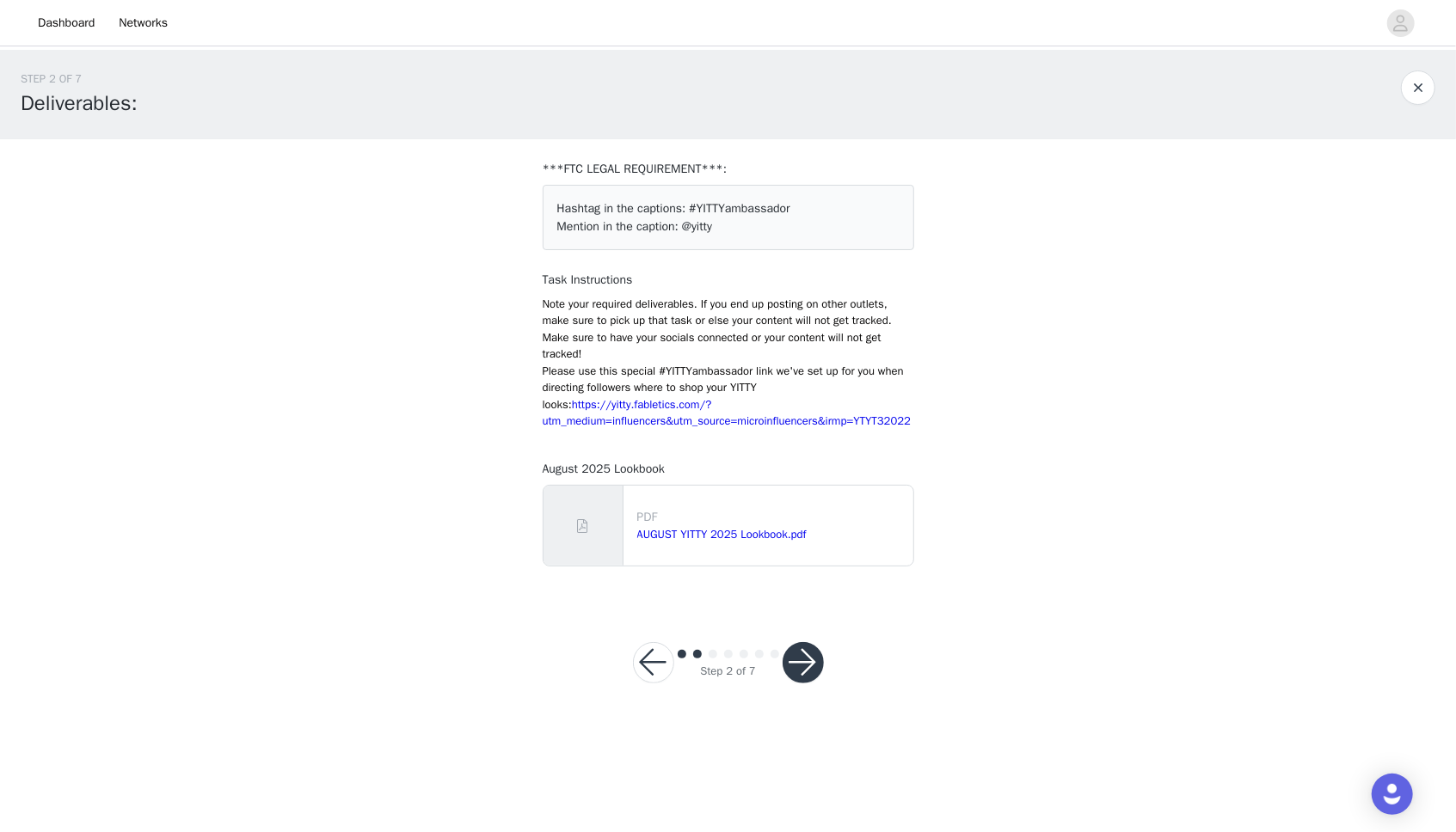click at bounding box center [803, 663] 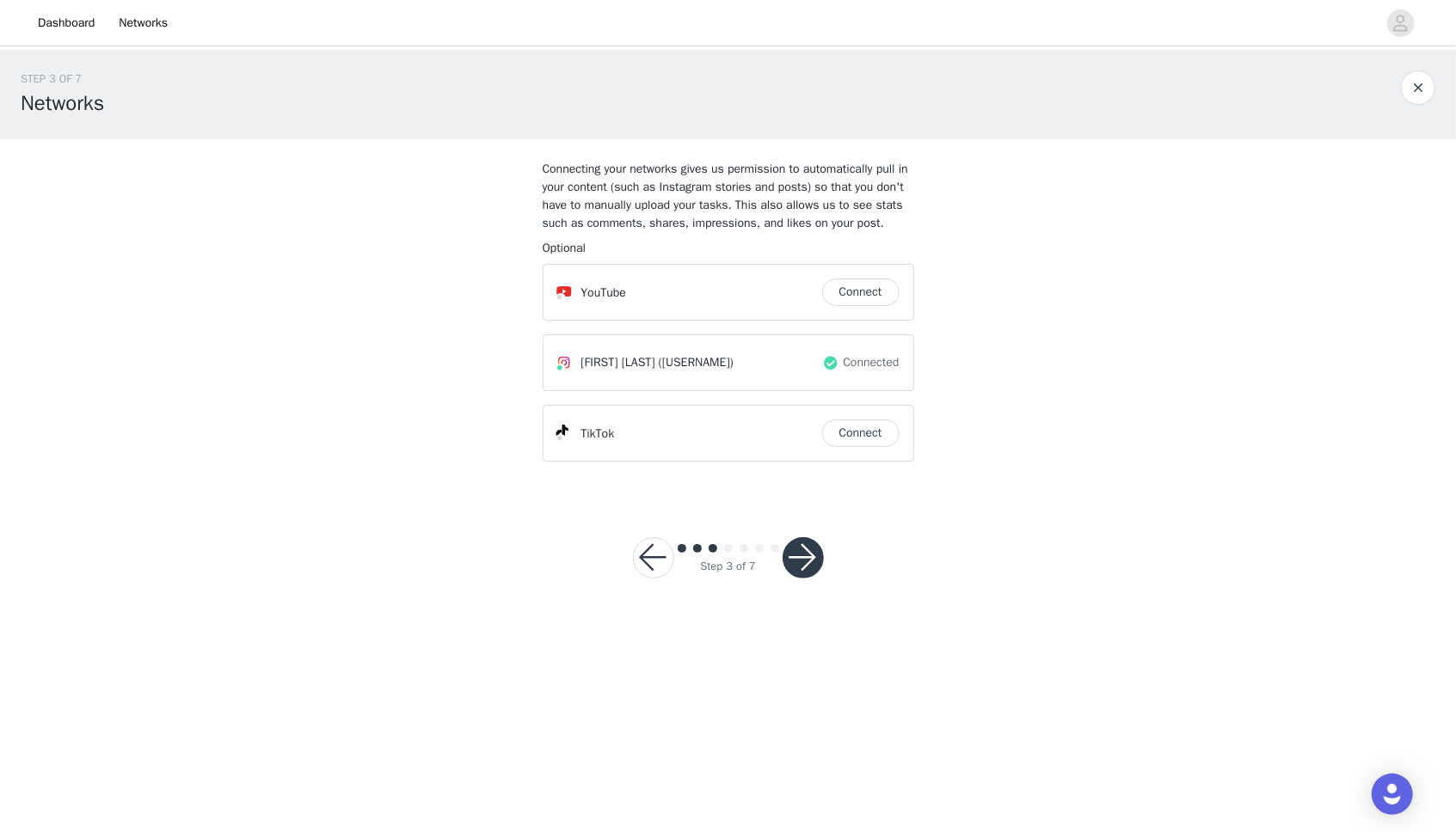 click on "Connect" at bounding box center (861, 292) 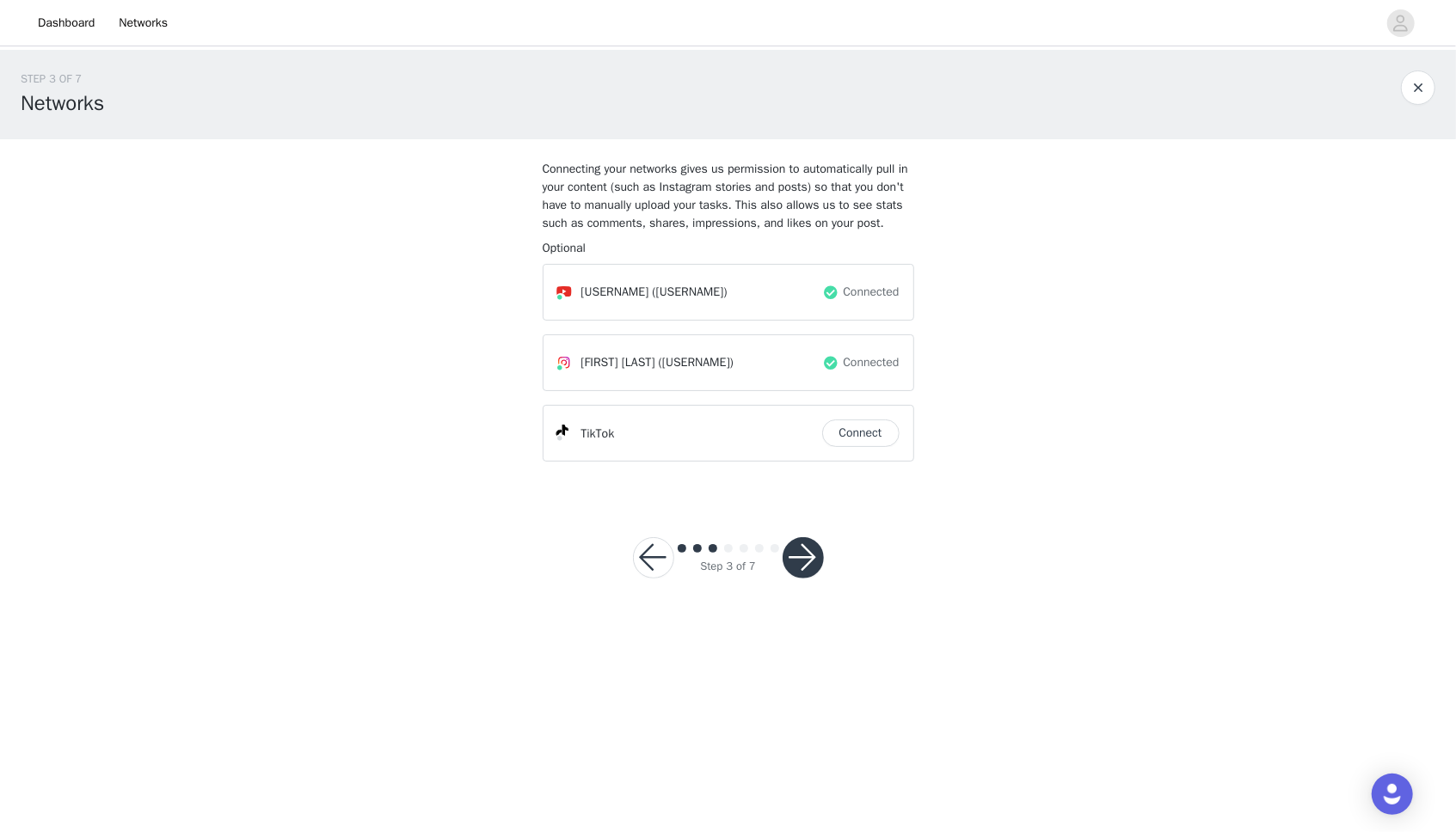 click on "Connect" at bounding box center (861, 433) 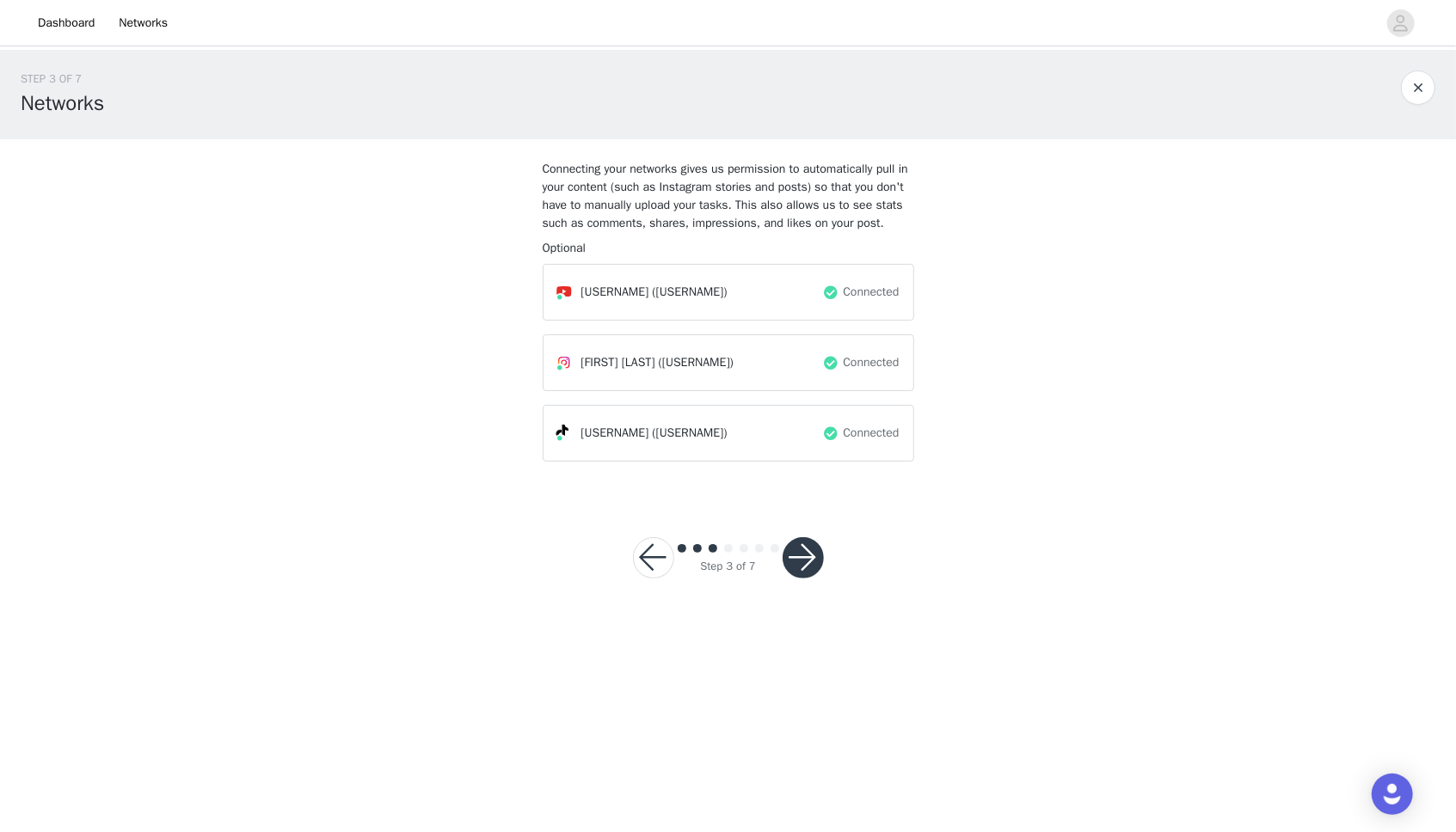 click at bounding box center [803, 558] 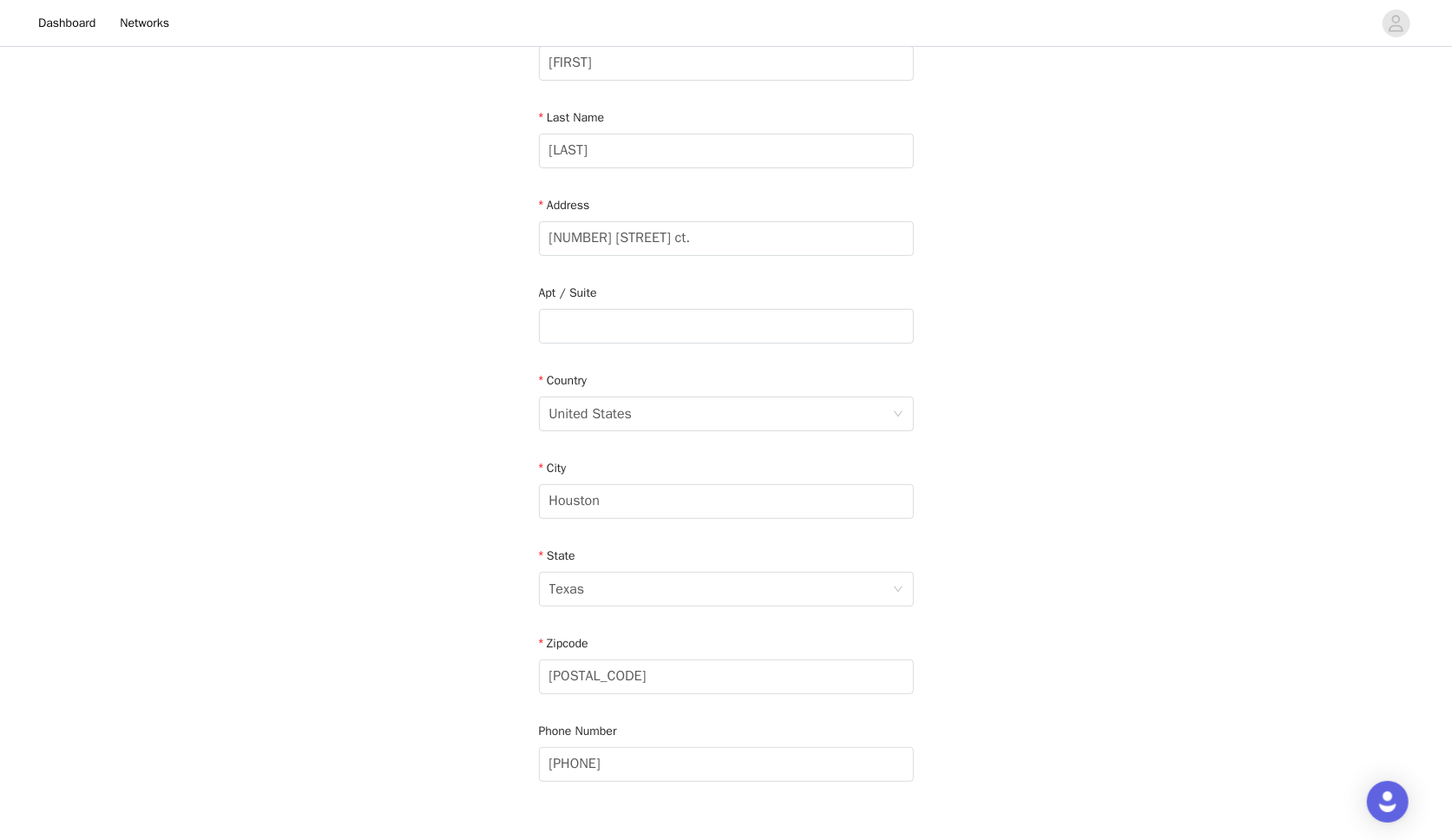 scroll, scrollTop: 361, scrollLeft: 0, axis: vertical 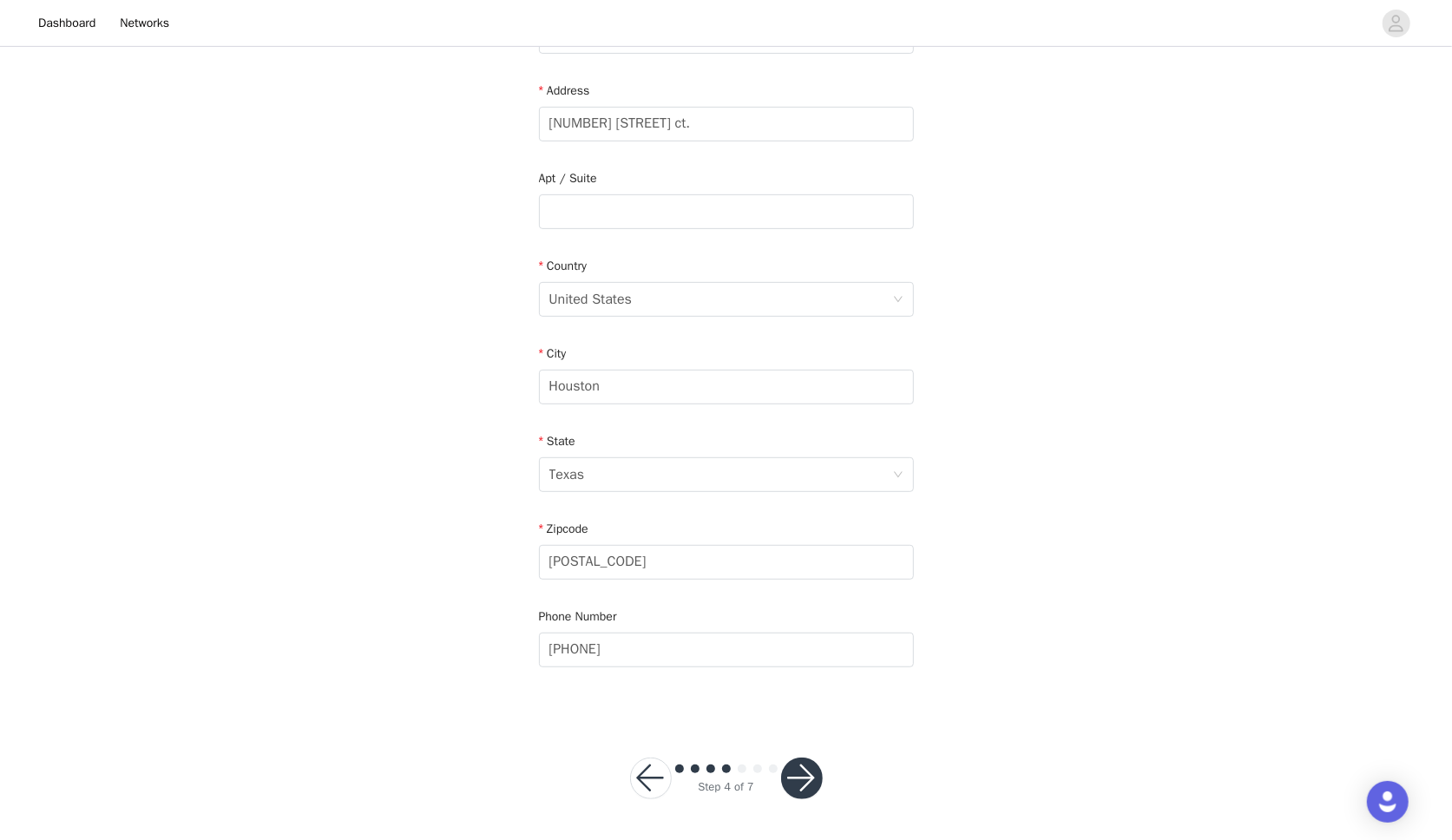 click at bounding box center (802, 778) 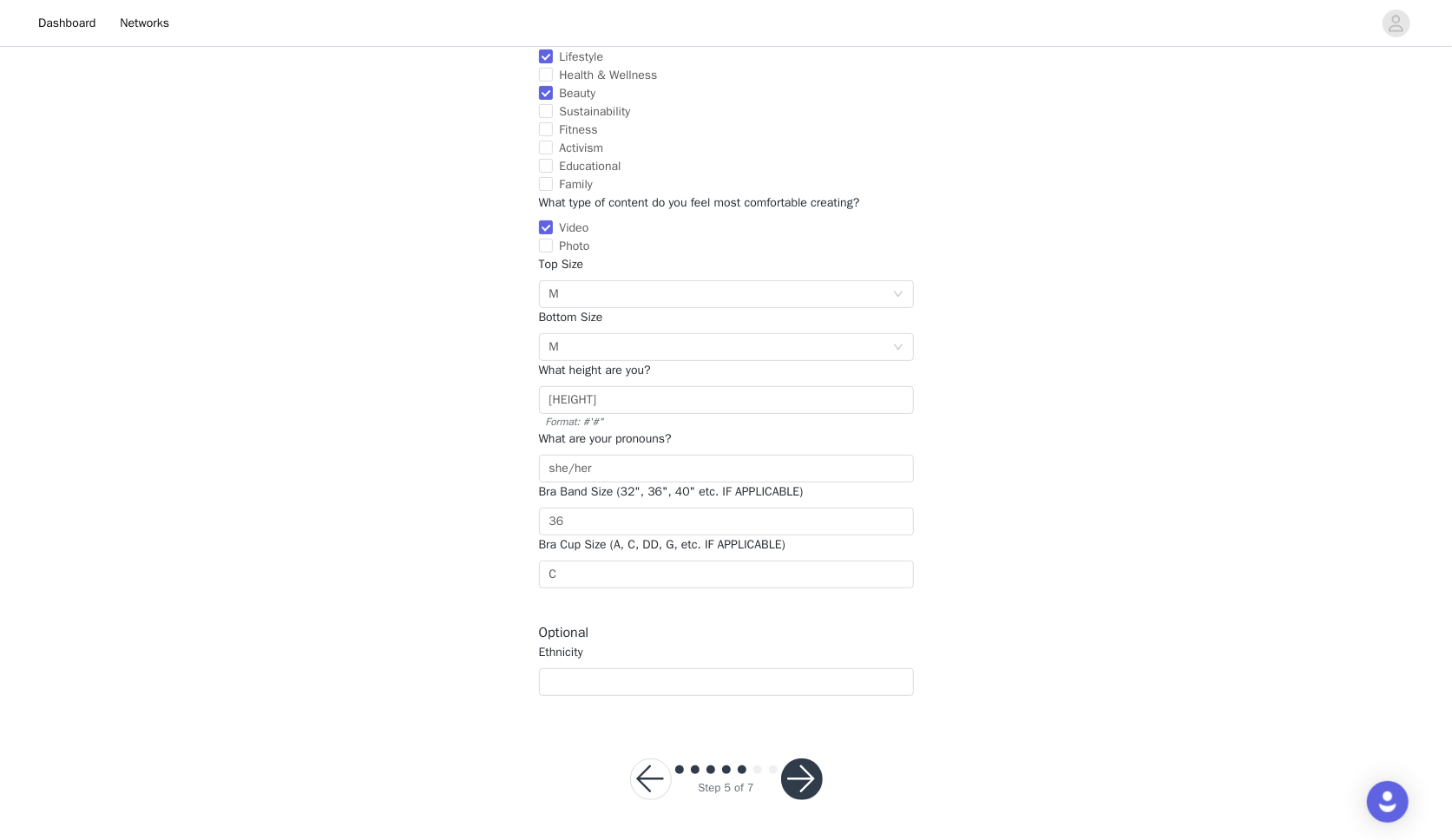 scroll, scrollTop: 197, scrollLeft: 0, axis: vertical 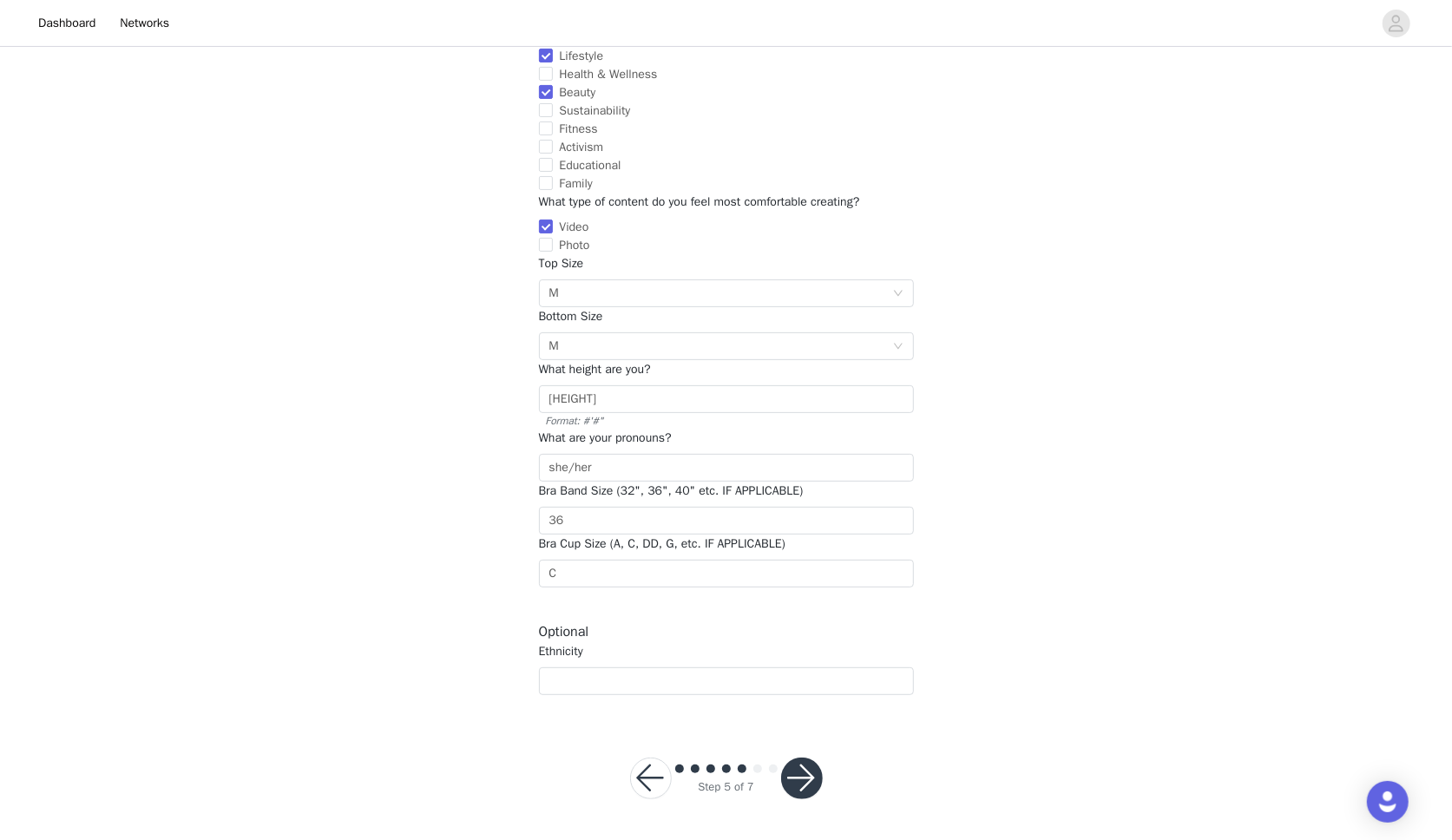 click at bounding box center (802, 778) 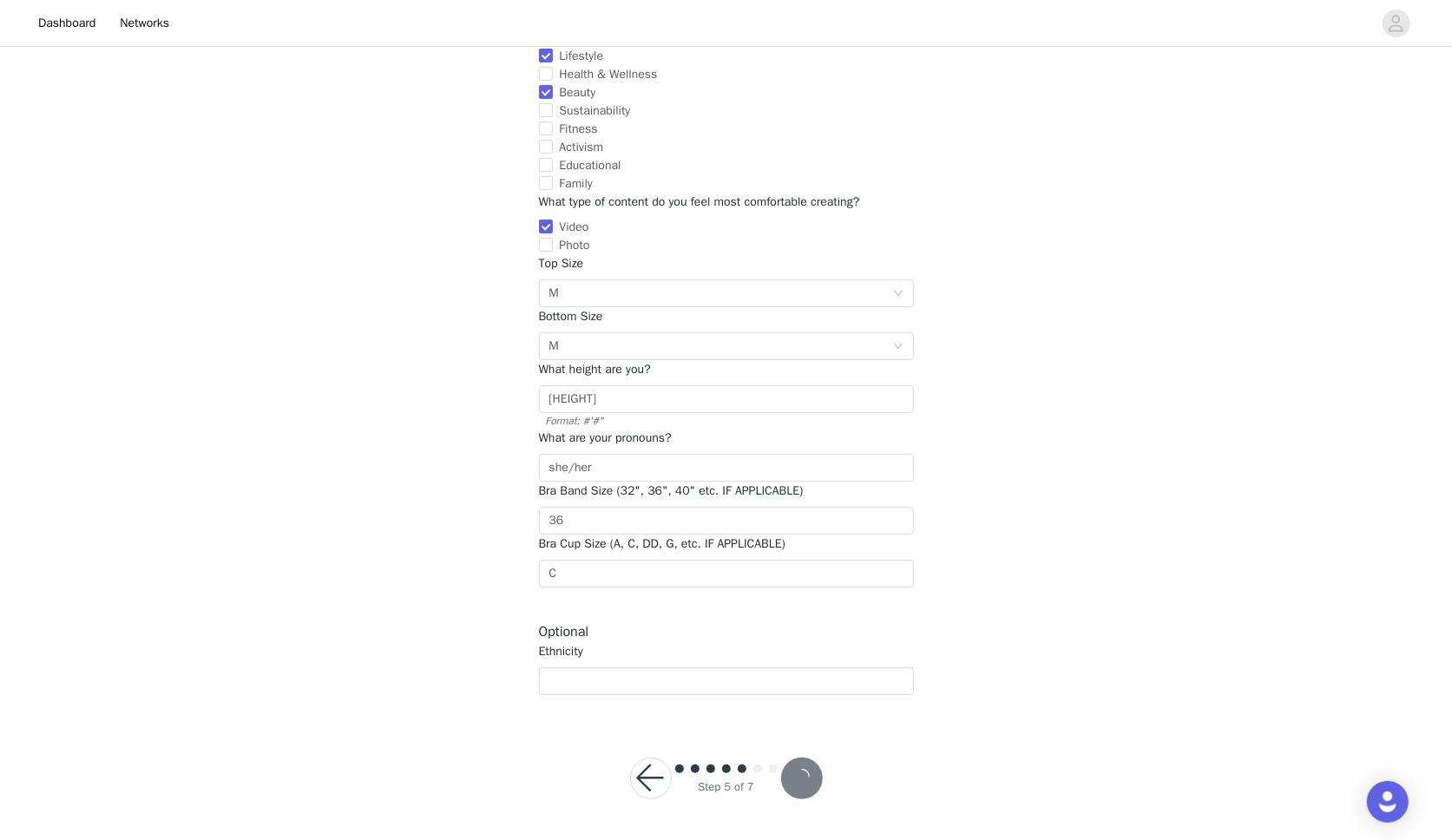scroll, scrollTop: 0, scrollLeft: 0, axis: both 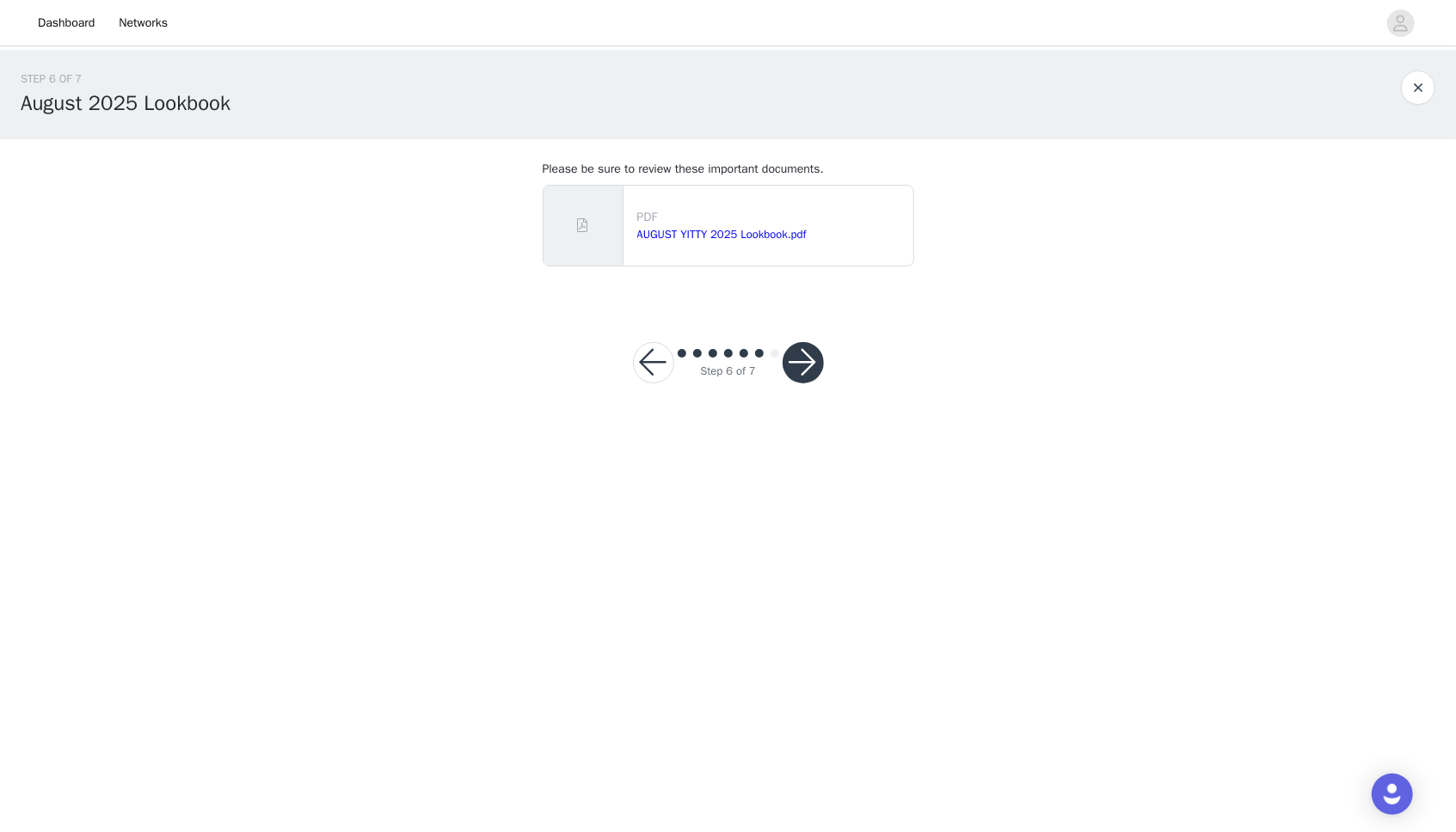 click at bounding box center (803, 363) 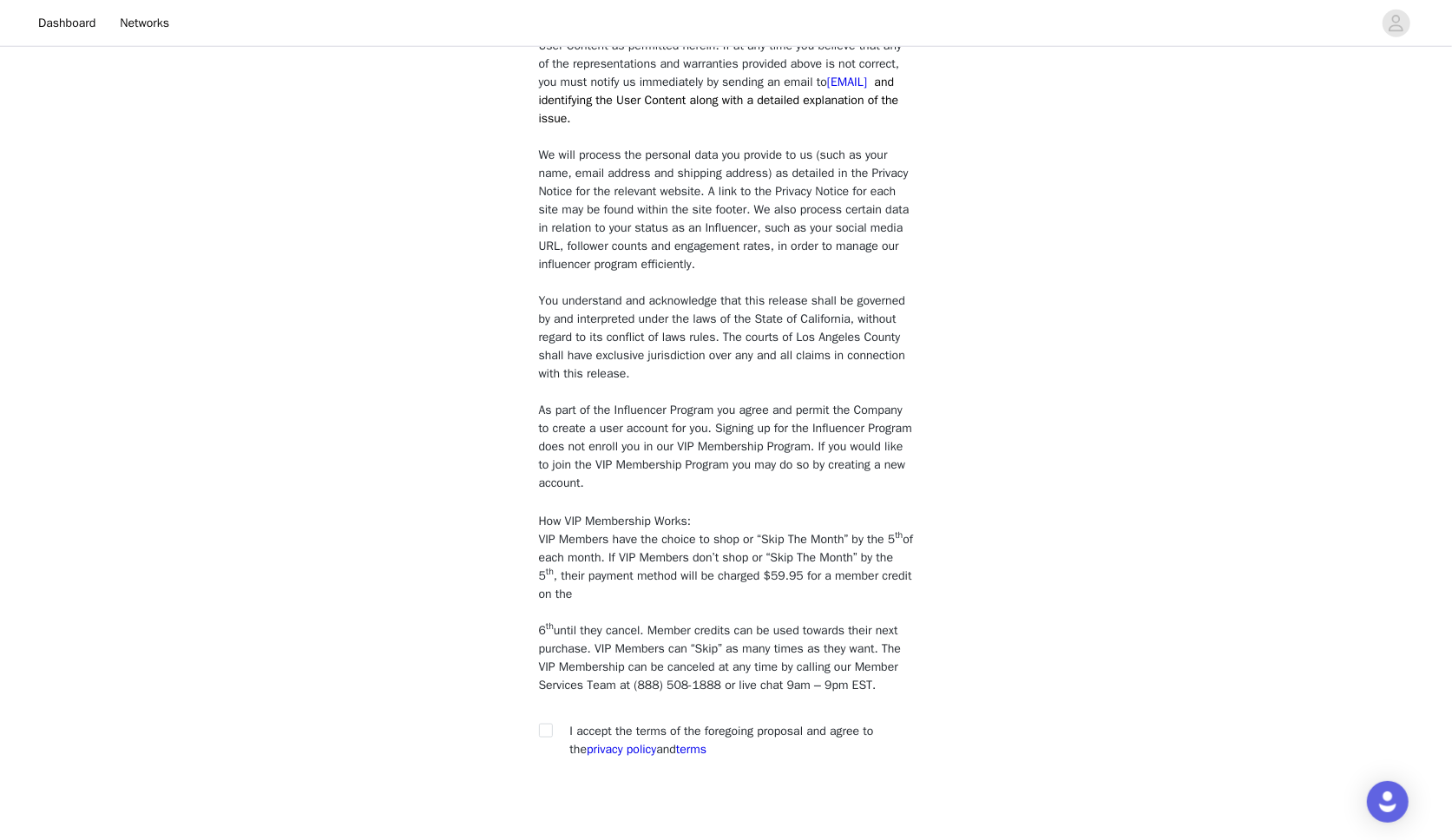scroll, scrollTop: 1330, scrollLeft: 0, axis: vertical 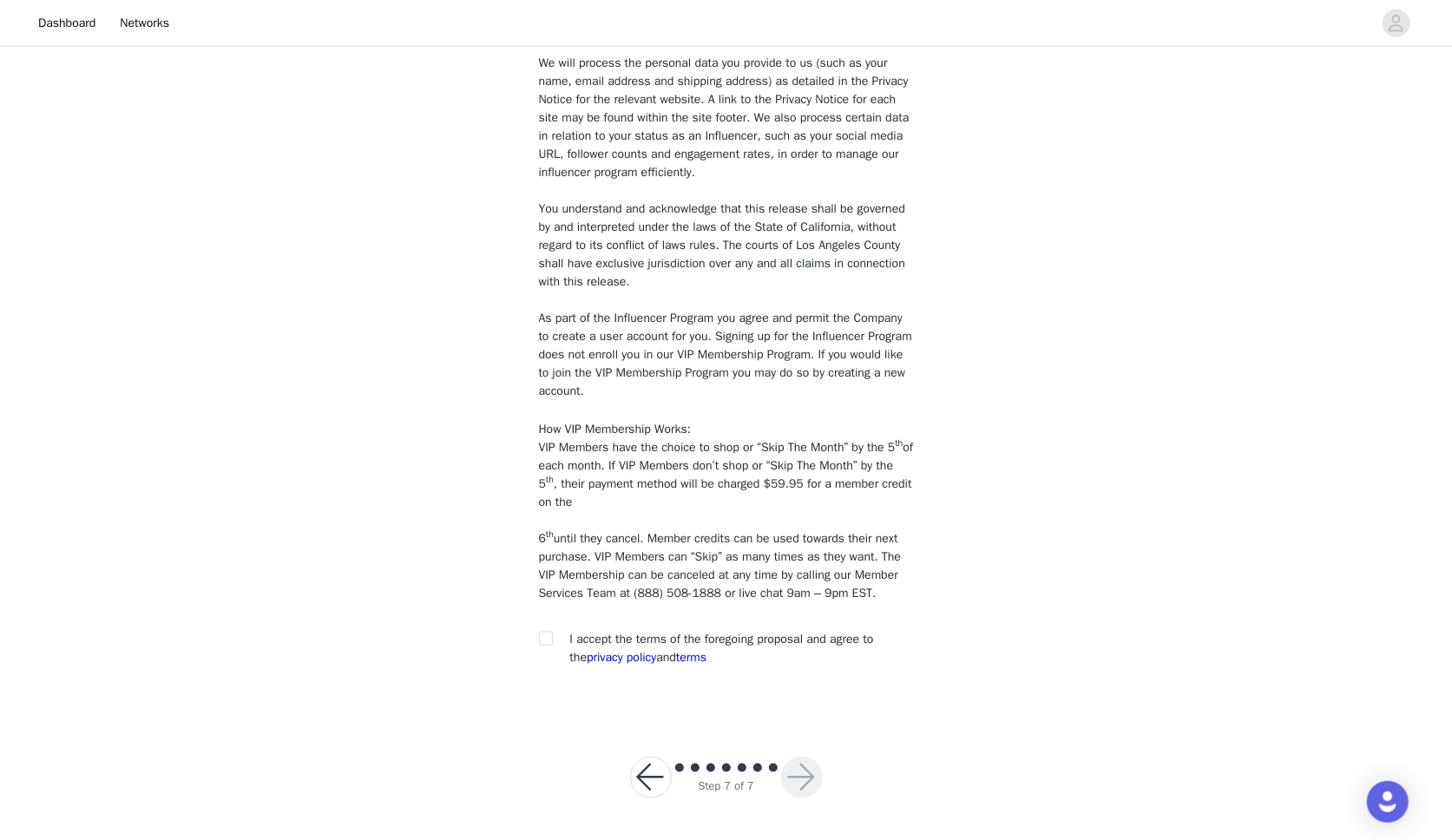 click on "You must agree to these content rights to participate.
You represent and warrant to the Company that (i) you are over the age of [AGE], (ii) have the requisite right to transmit, distribute, replicate, and post the User Content, (iii) you are the copyright owner or have the copyright owner’s permission required to grant the rights to the User Content provided herein, (iv) you hold the rights necessary to grant the licenses described herein, (v) you have obtained the consent of each person, if any, depicted in the User Content, (vi) you are the parent or legal guardian of each child under the age of [AGE], if any, depicted in the User Content, (vii) the User Content, and the Company’s use of the User Content as permitted under these terms and conditions, do not and will not violate, misappropriate or infringe any intellectual property rights, publicity rights or other proprietary rights of any third party, (viii)  You   may use the following tag: #YITTYambassador    , and" at bounding box center (726, -201) 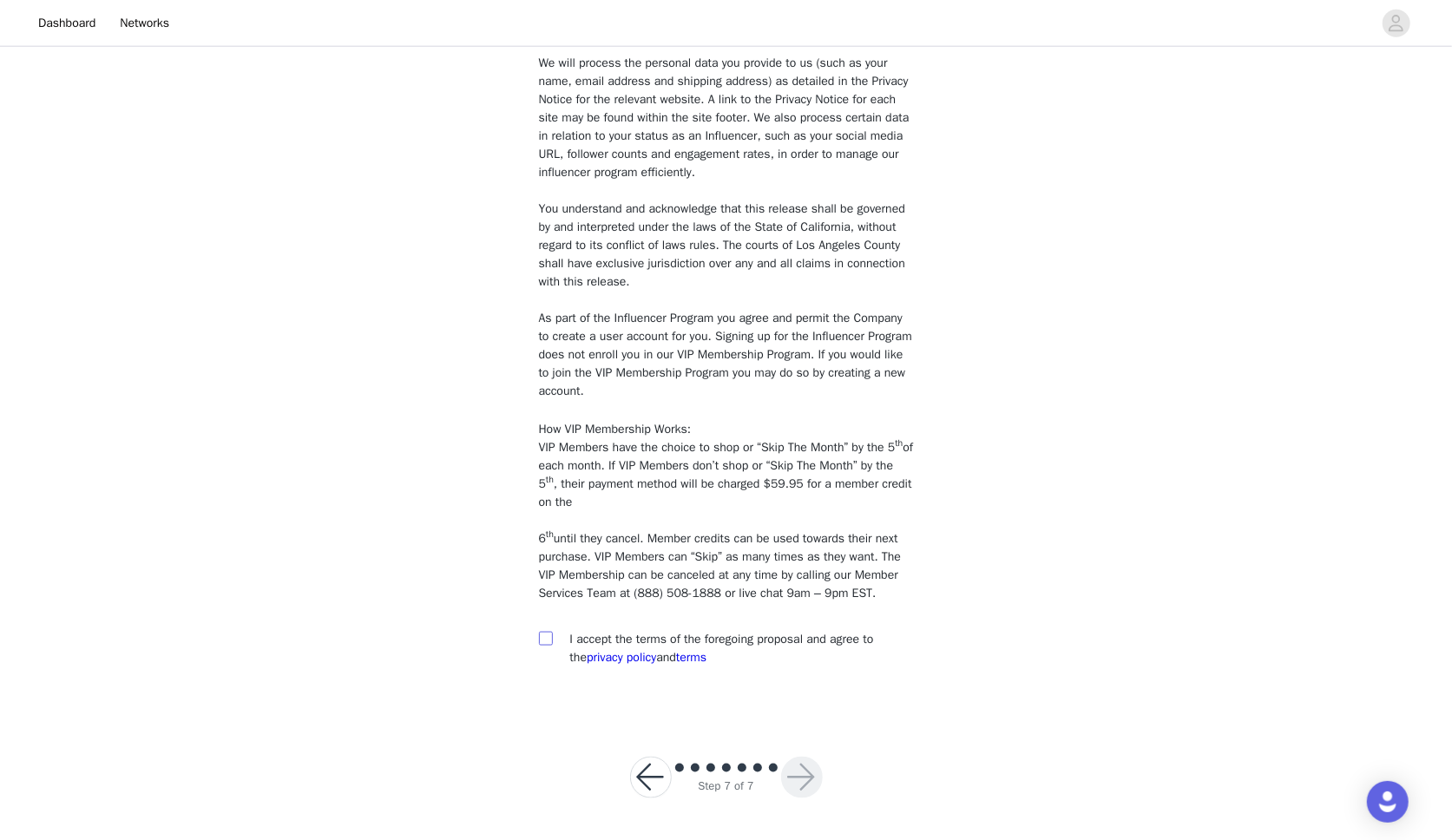 click at bounding box center [545, 638] 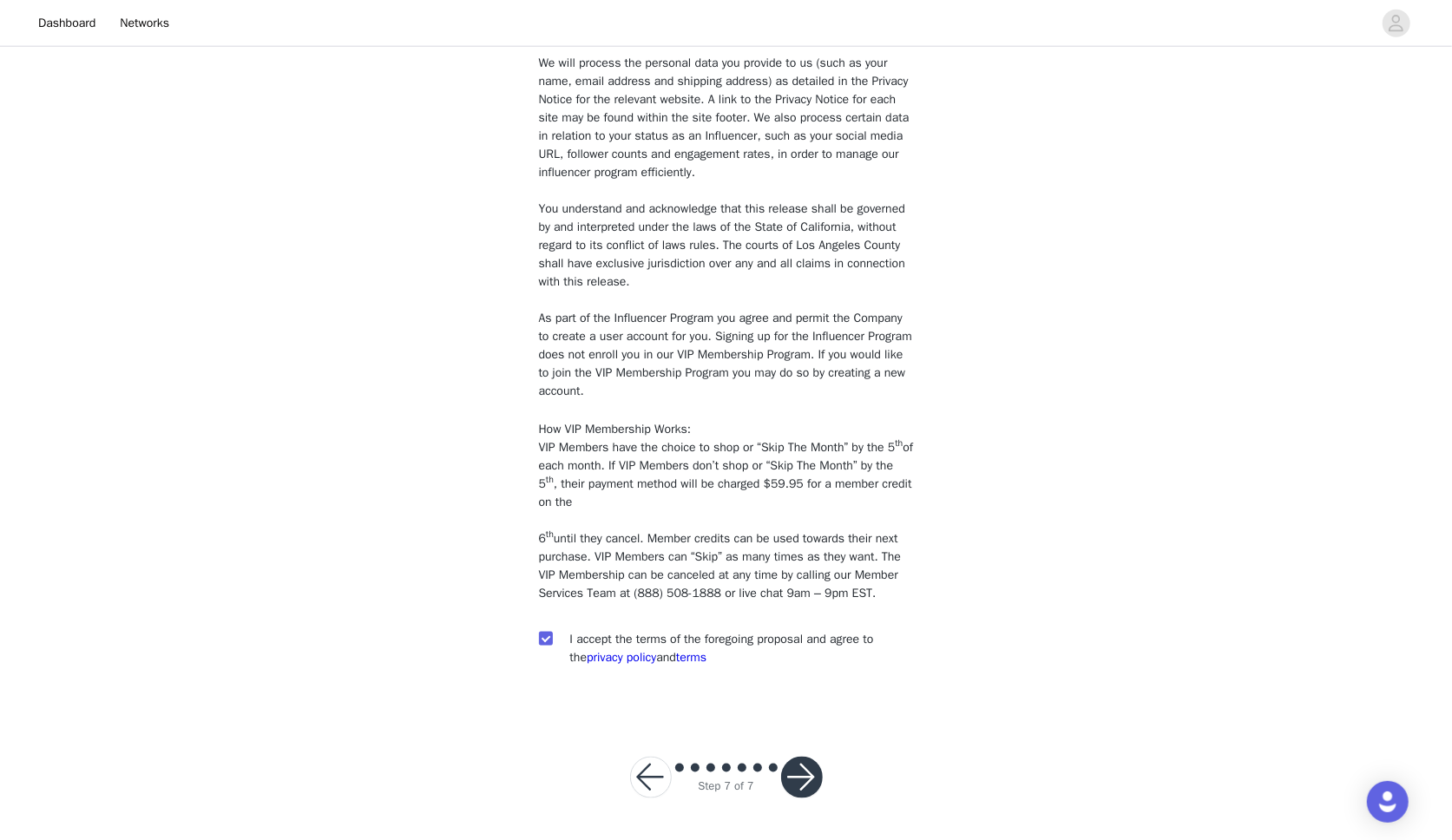 click at bounding box center [802, 778] 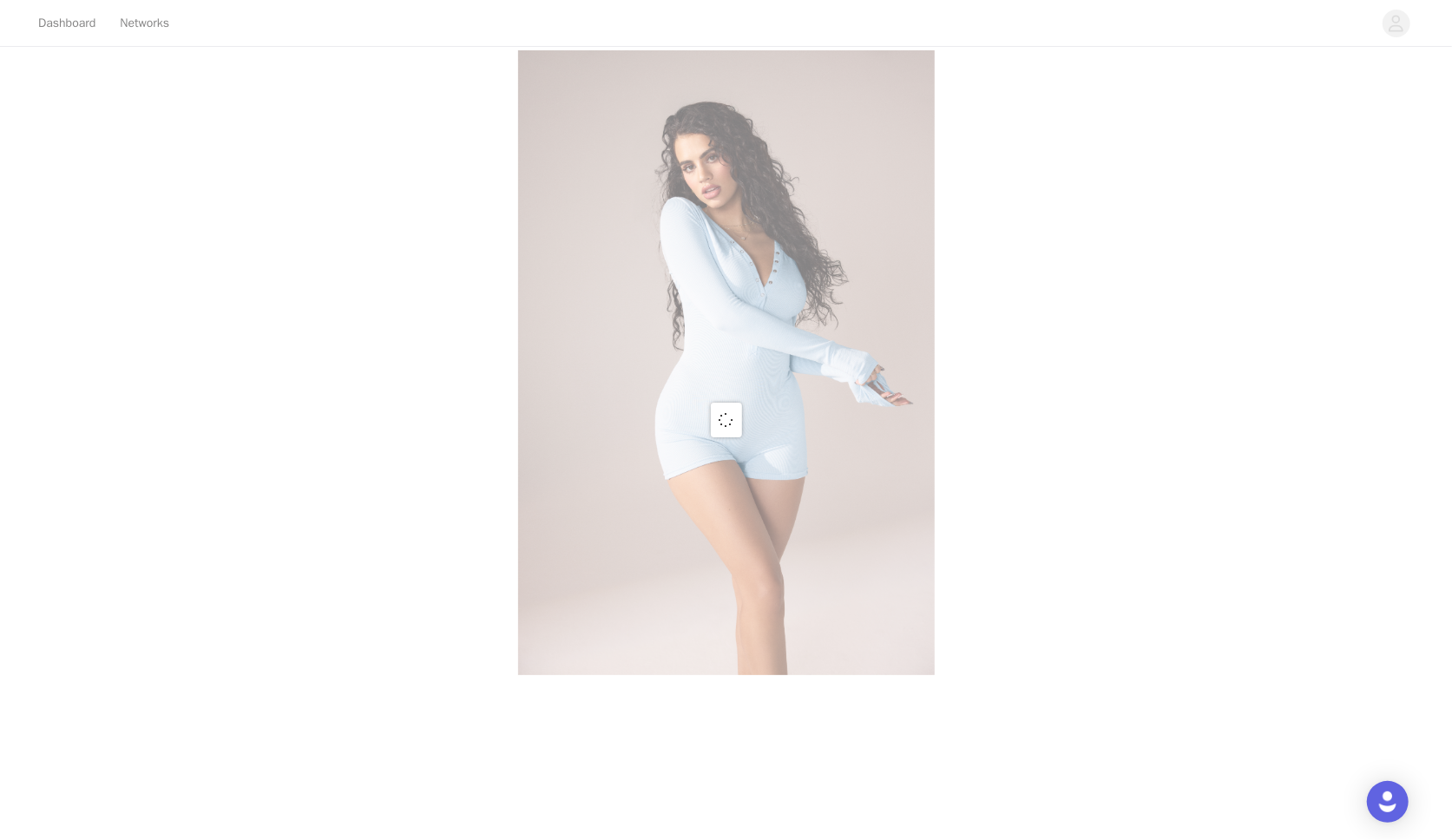 scroll, scrollTop: 0, scrollLeft: 0, axis: both 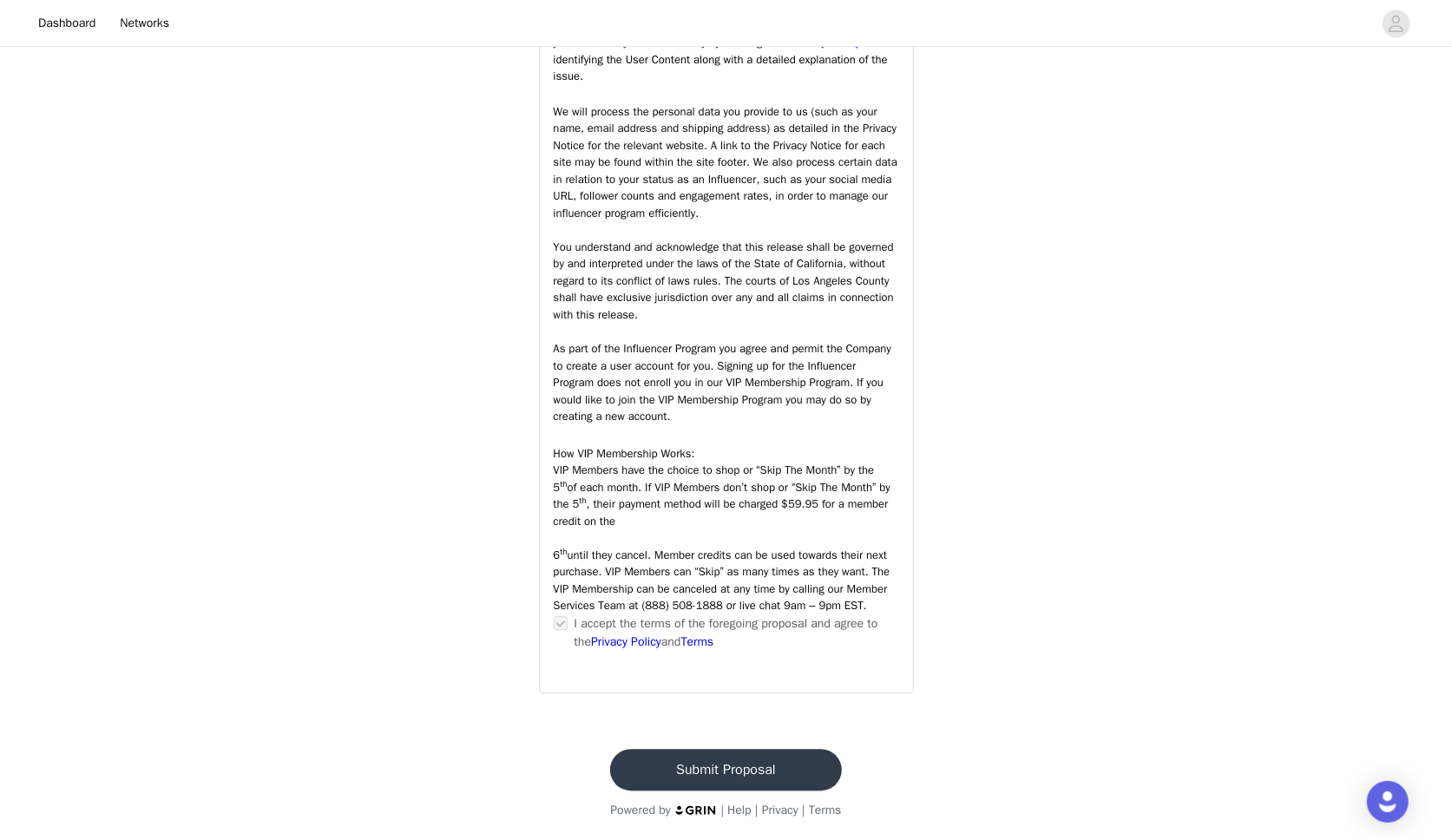 click on "Submit Proposal" at bounding box center (726, 770) 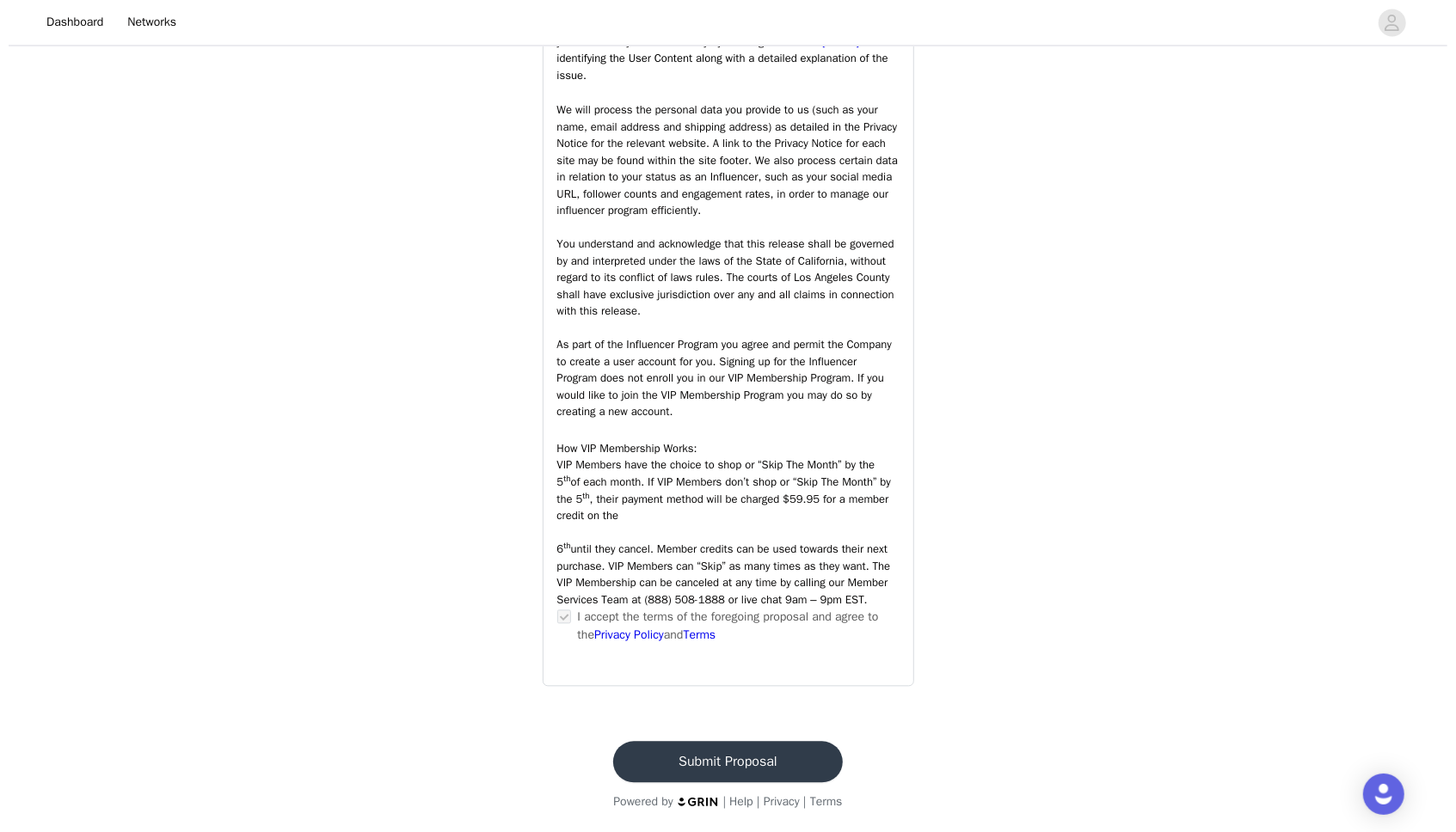 scroll, scrollTop: 0, scrollLeft: 0, axis: both 